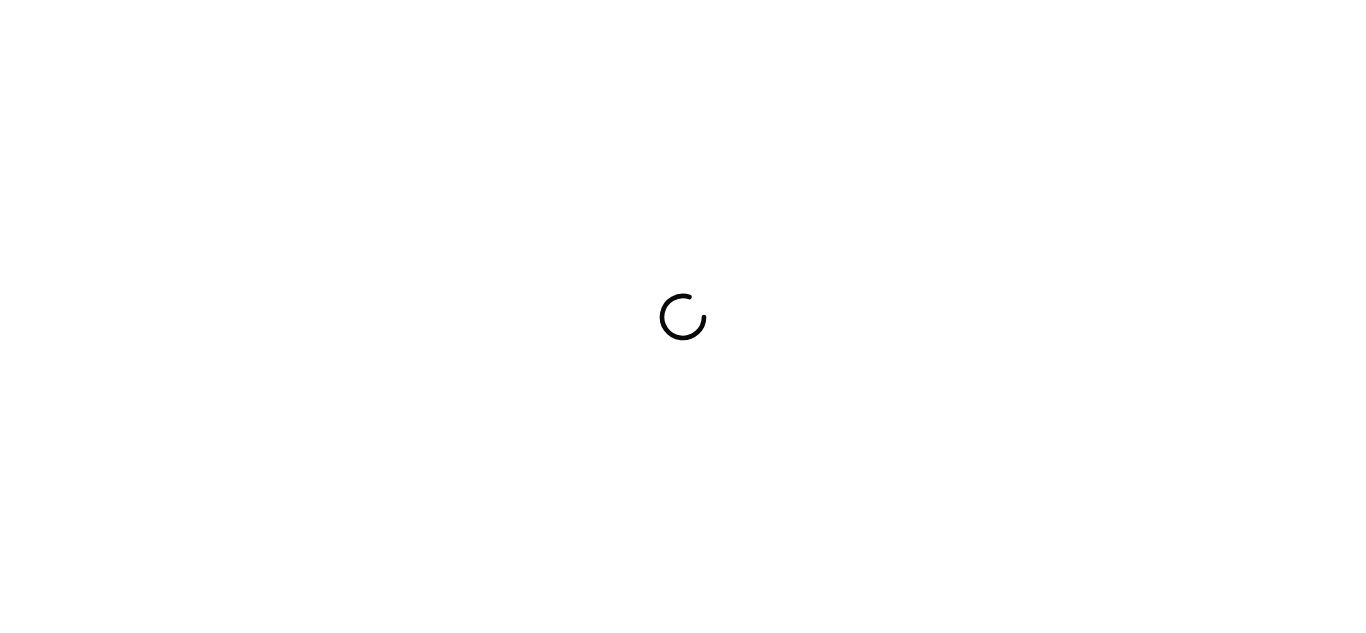 scroll, scrollTop: 0, scrollLeft: 0, axis: both 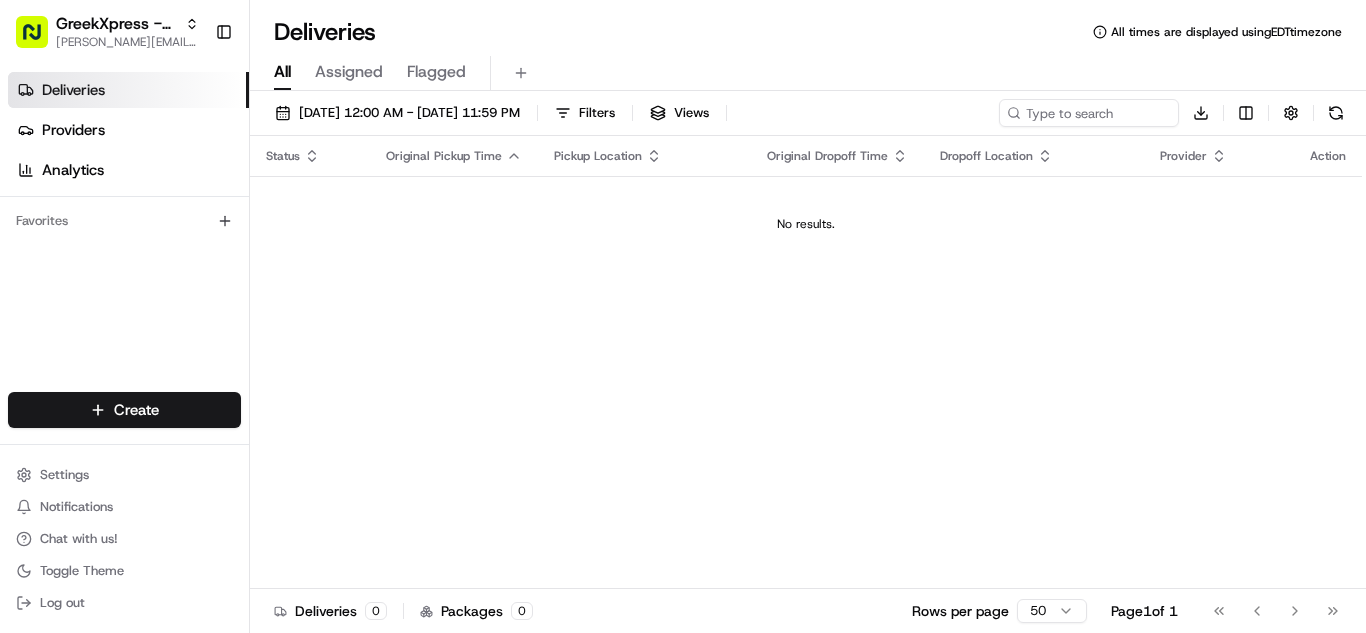 click on "GreekXpress - Plainview [EMAIL_ADDRESS][DOMAIN_NAME] Toggle Sidebar Deliveries Providers Analytics Favorites Main Menu Members & Organization Organization Users Roles Preferences Customization Tracking Orchestration Automations Dispatch Strategy Locations Pickup Locations Dropoff Locations Billing Billing Refund Requests Integrations Notification Triggers Webhooks API Keys Request Logs Create Settings Notifications Chat with us! Toggle Theme Log out Deliveries All times are displayed using  EDT  timezone All Assigned Flagged [DATE] 12:00 AM - [DATE] 11:59 PM Filters Views Download Status Original Pickup Time Pickup Location Original Dropoff Time Dropoff Location Provider Action No results. Deliveries 0 Packages 0 Rows per page 50 Page  1  of   1 Go to first page Go to previous page Go to next page Go to last page" at bounding box center [683, 316] 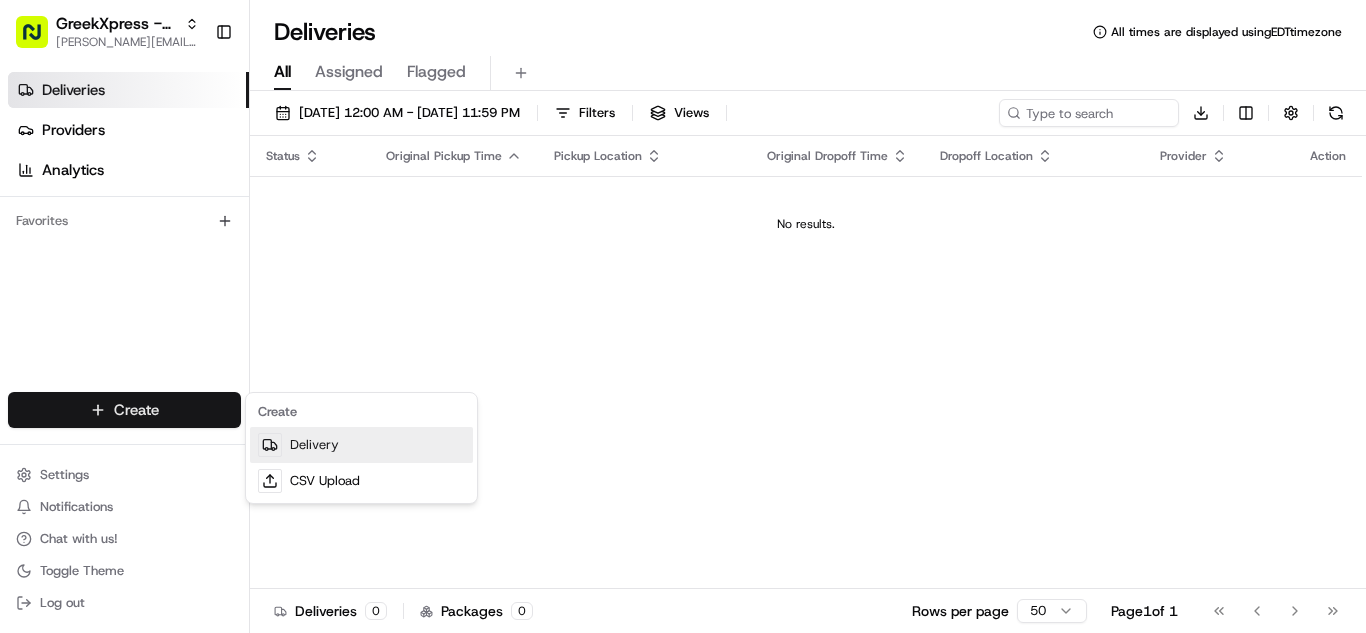 click on "Delivery" at bounding box center [361, 445] 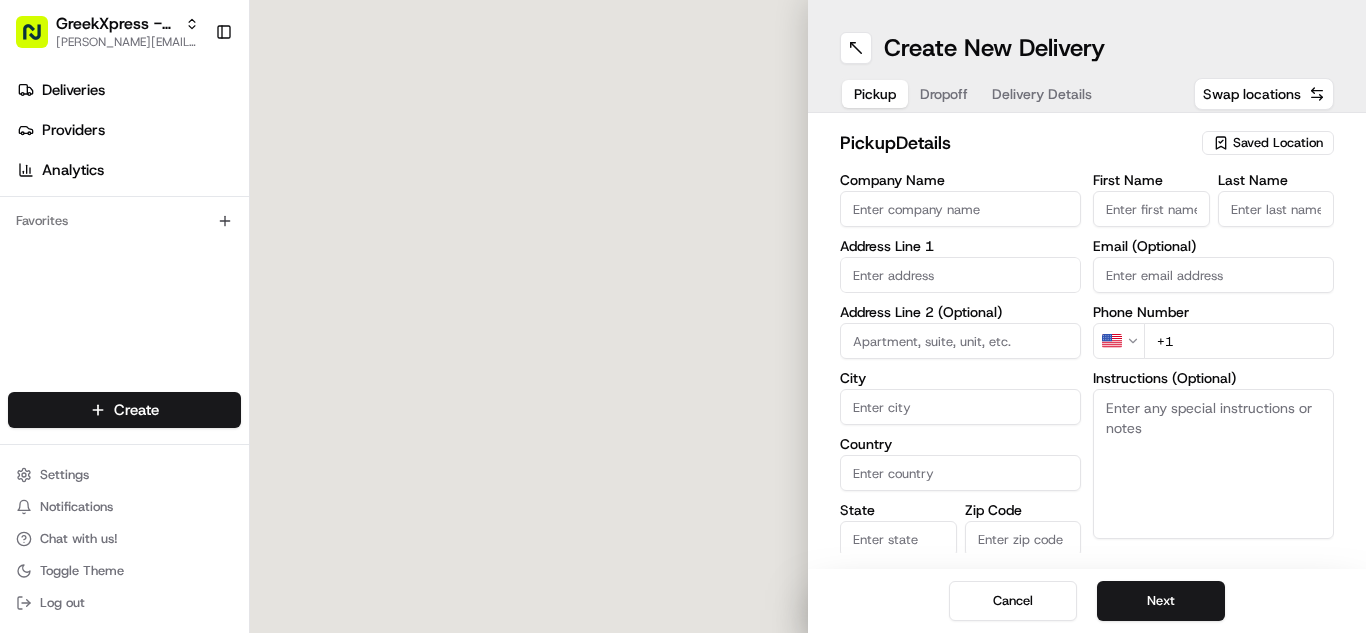 click on "Saved Location" at bounding box center [1278, 143] 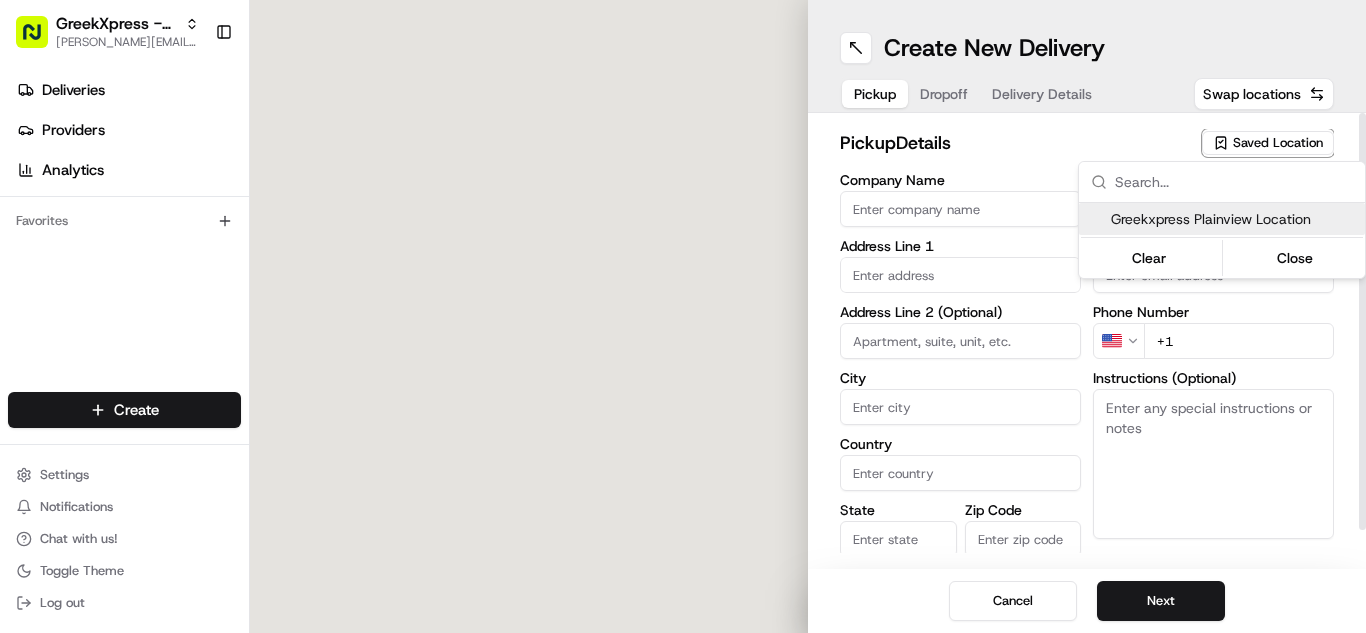 click on "Greekxpress Plainview Location" at bounding box center [1222, 219] 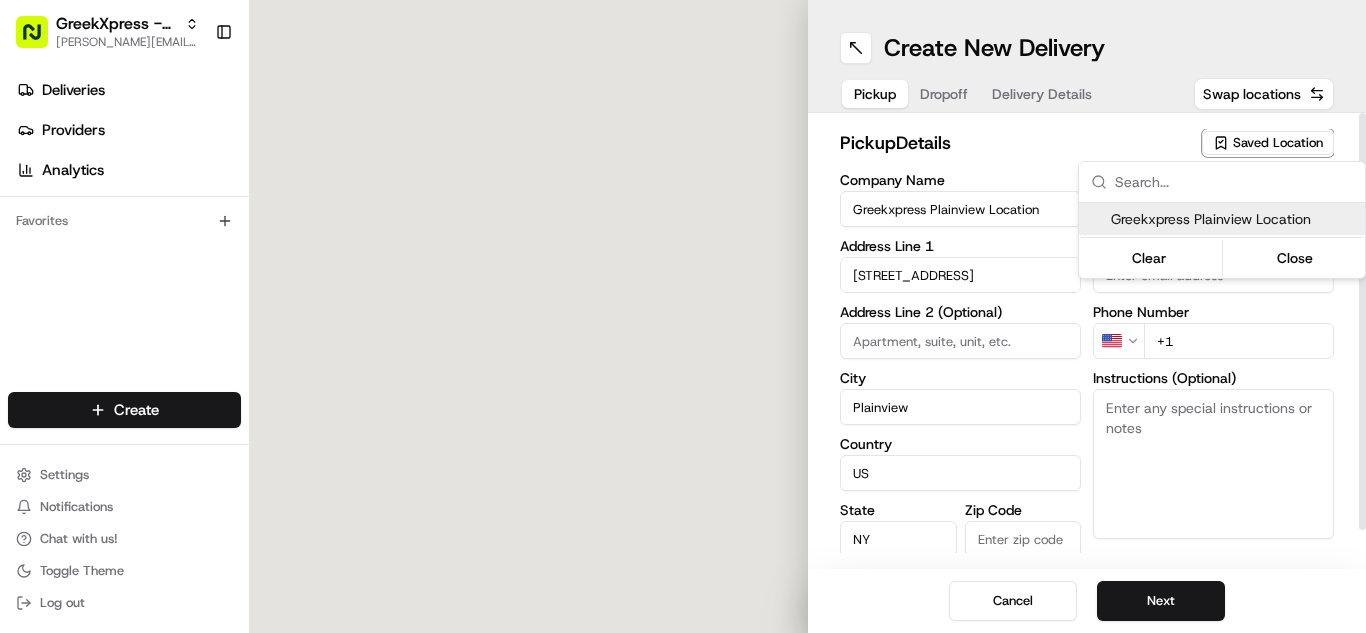 type on "11803" 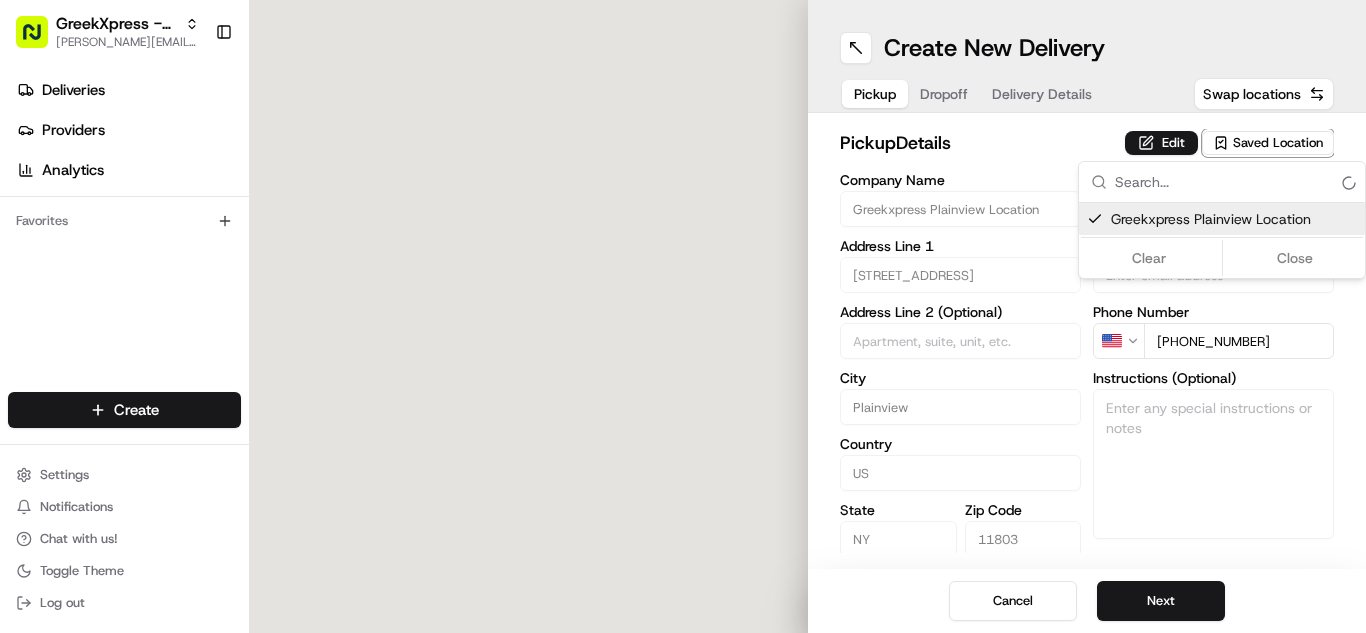 click on "Clear Close" at bounding box center (1222, 258) 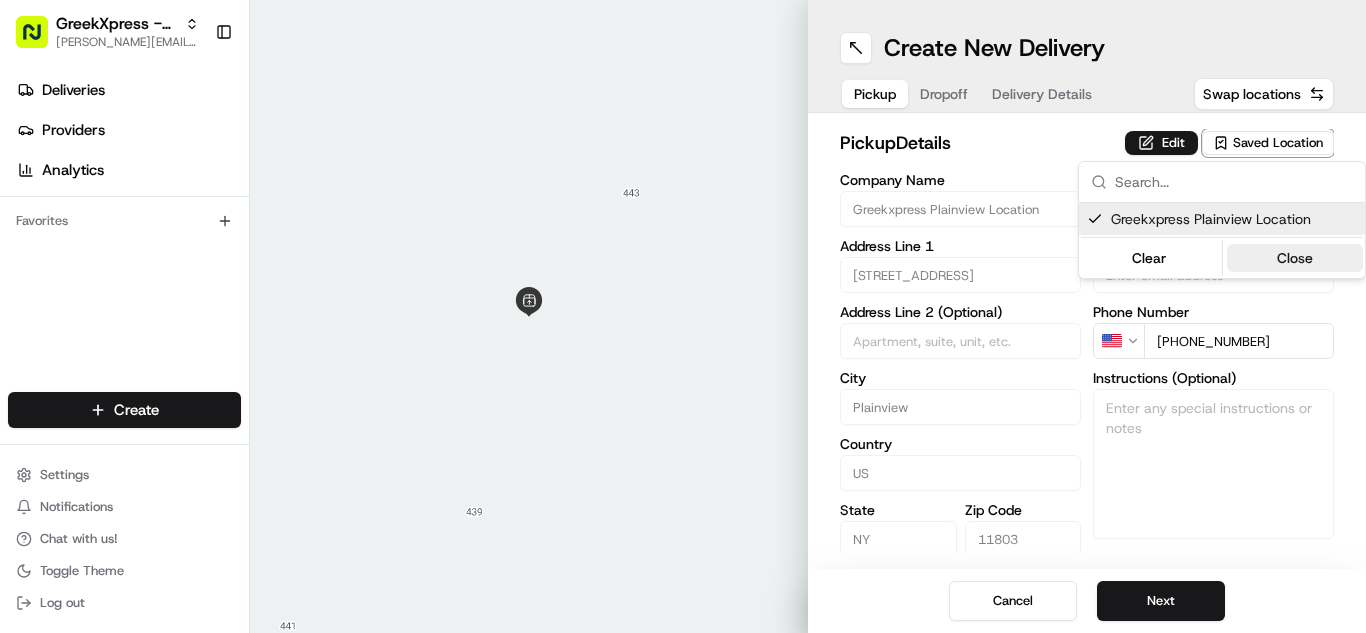 click on "Close" at bounding box center [1295, 258] 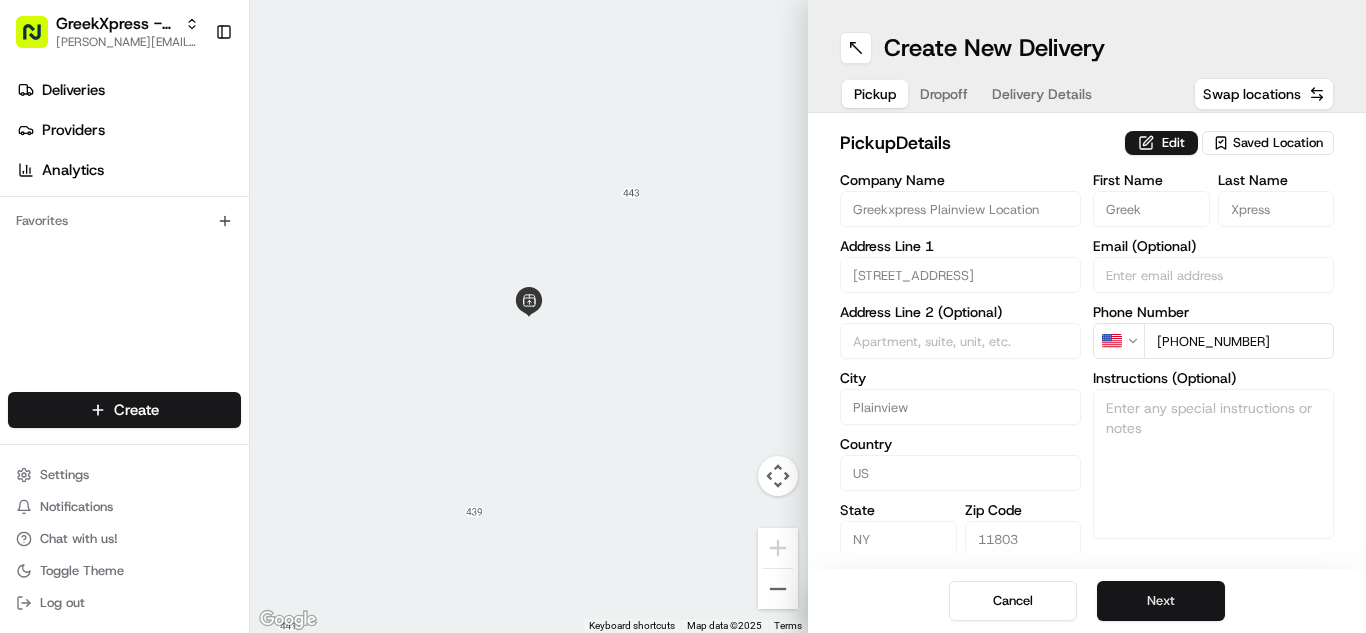 click on "Next" at bounding box center (1161, 601) 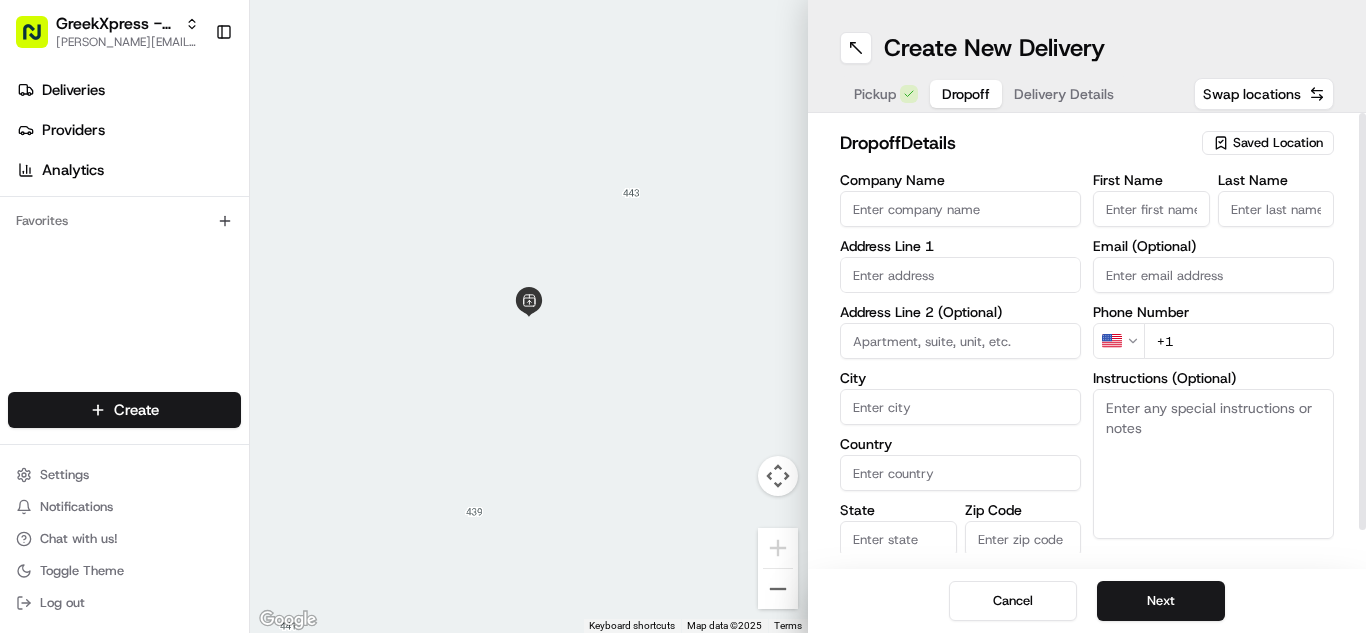 paste on "Please hand to customer or call upon arrival do not leave the order outside. Thank you" 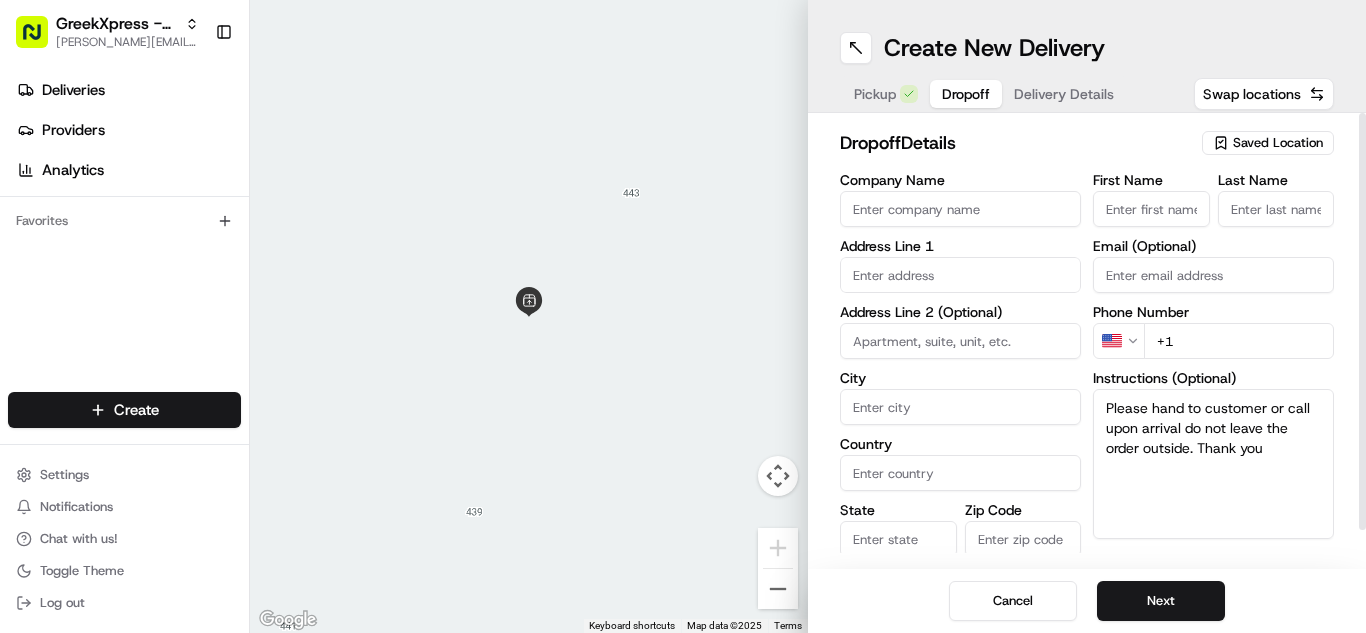 type on "Please hand to customer or call upon arrival do not leave the order outside. Thank you" 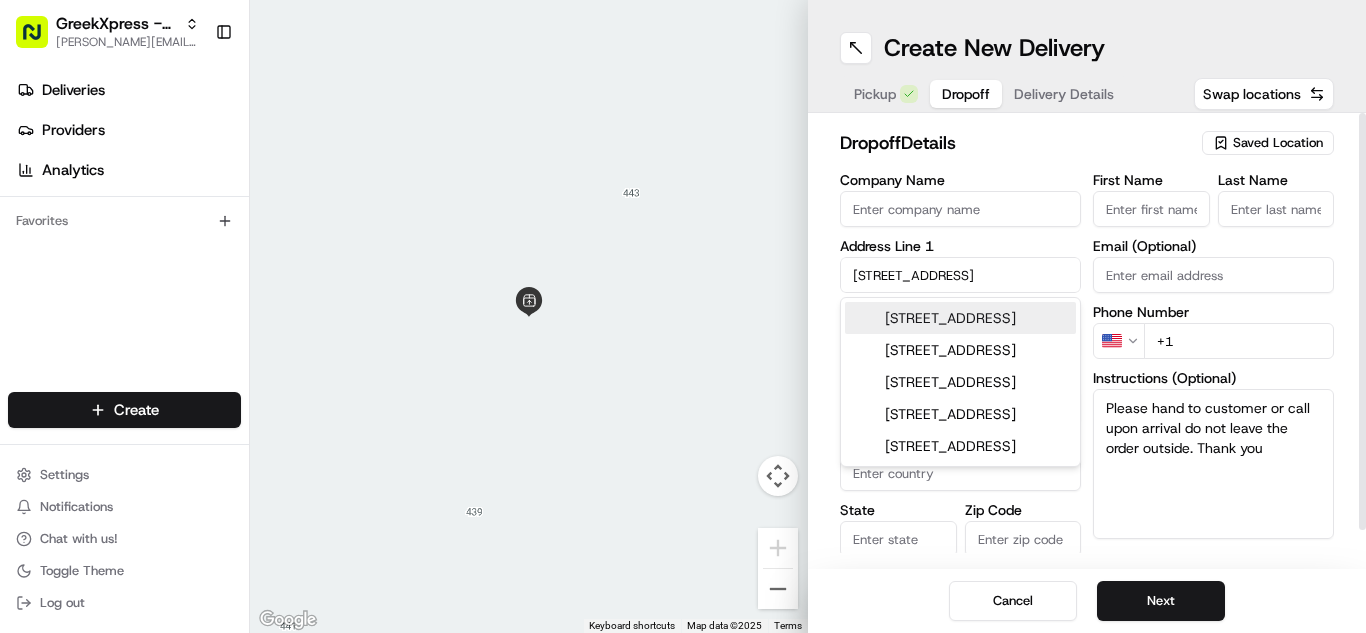 click on "[STREET_ADDRESS]" at bounding box center [960, 318] 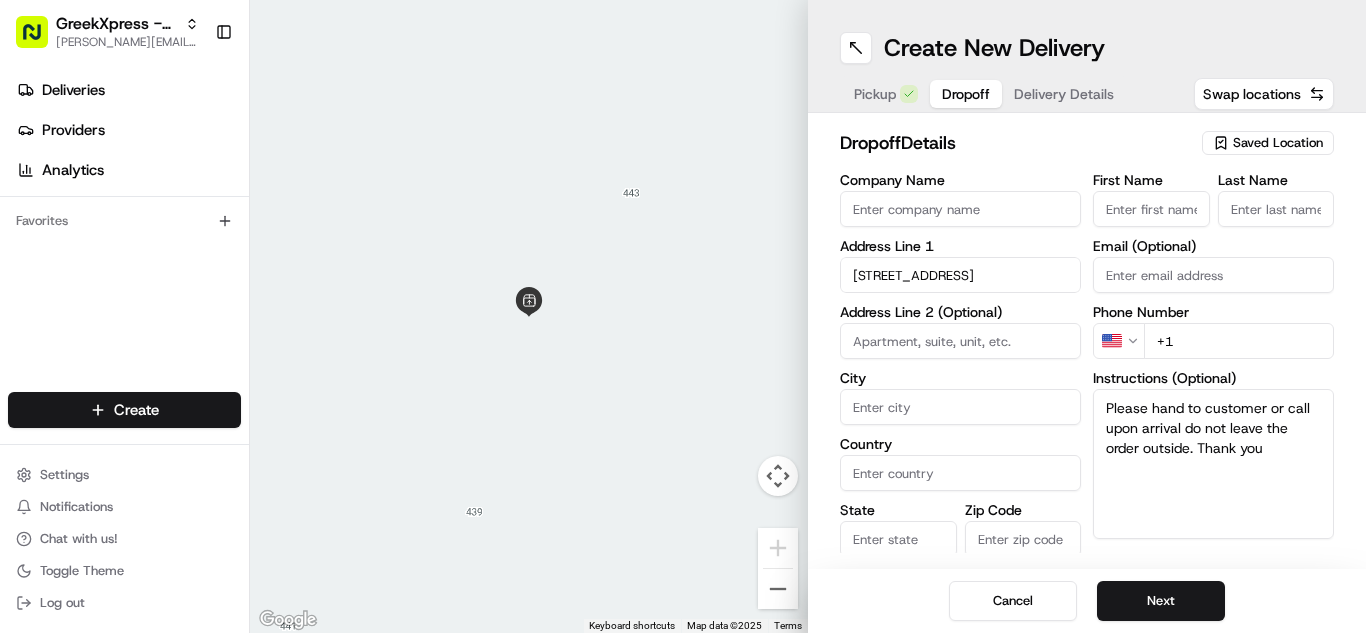 type on "[STREET_ADDRESS]" 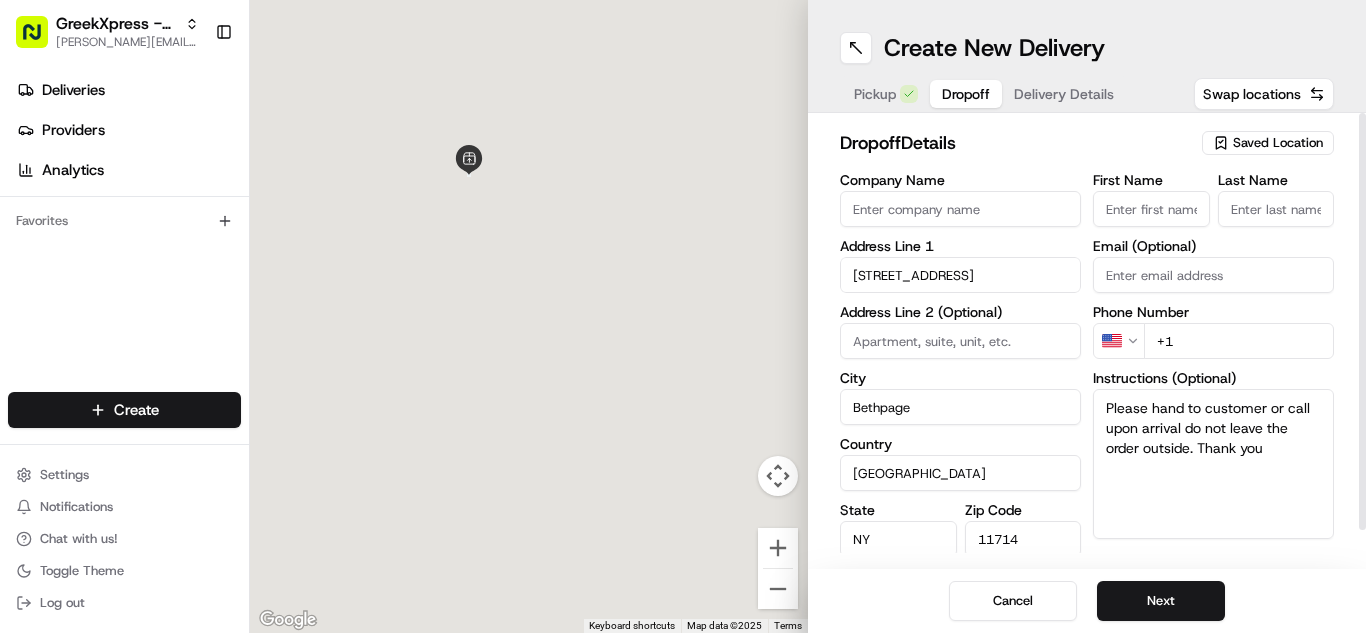 type on "[STREET_ADDRESS]" 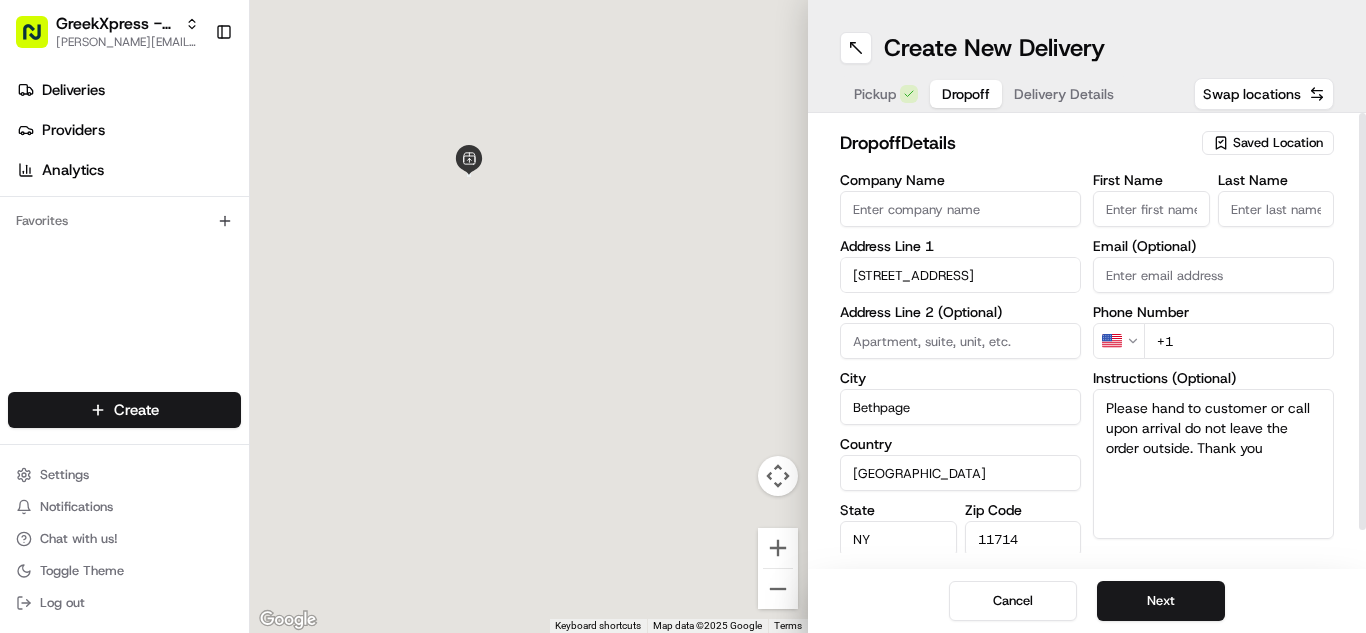 click on "First Name" at bounding box center [1151, 209] 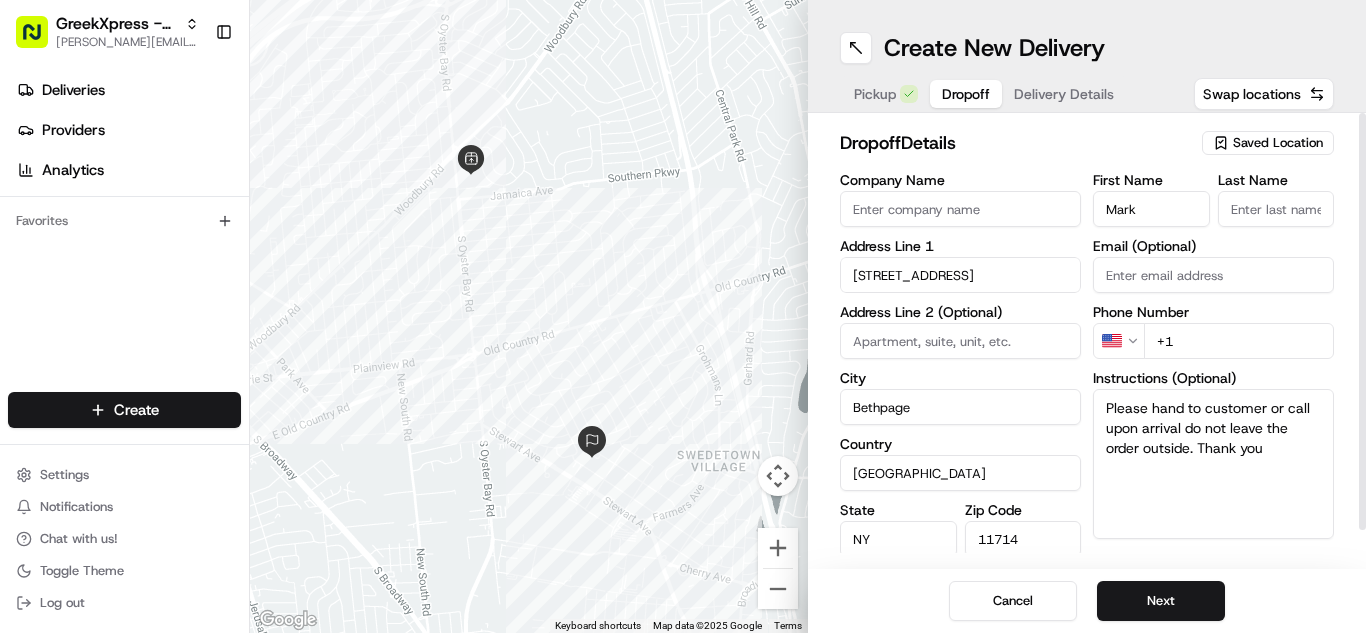 type on "Mark" 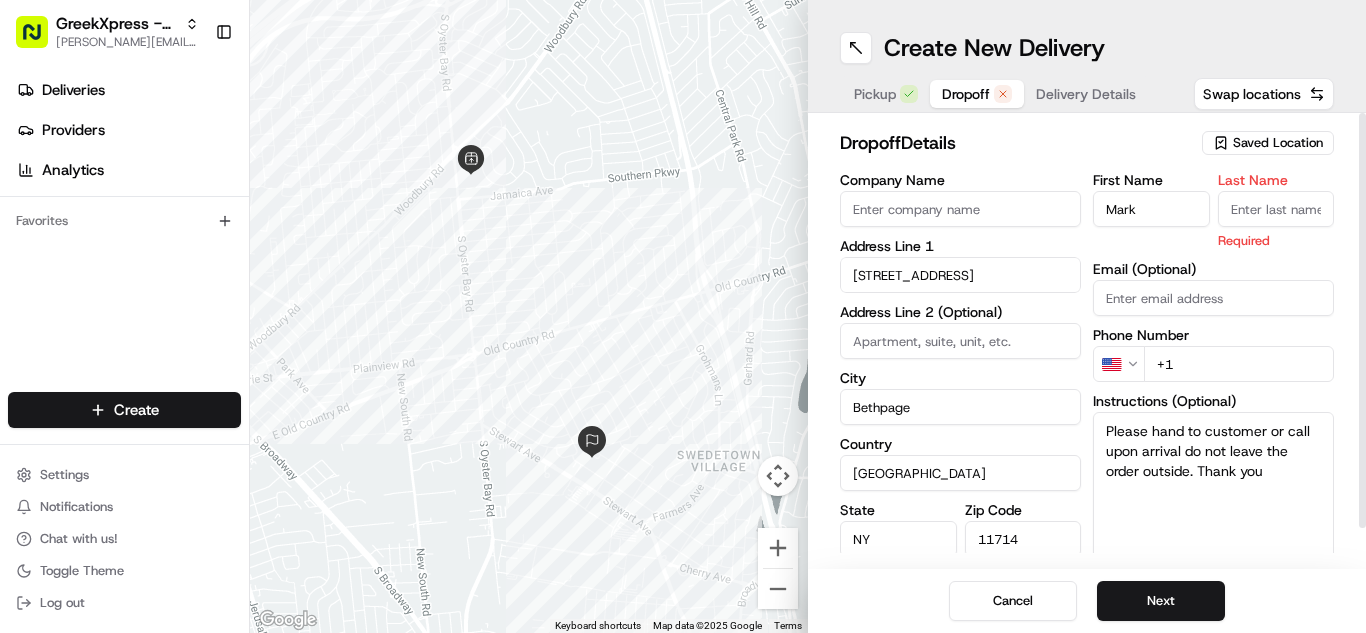type on "h" 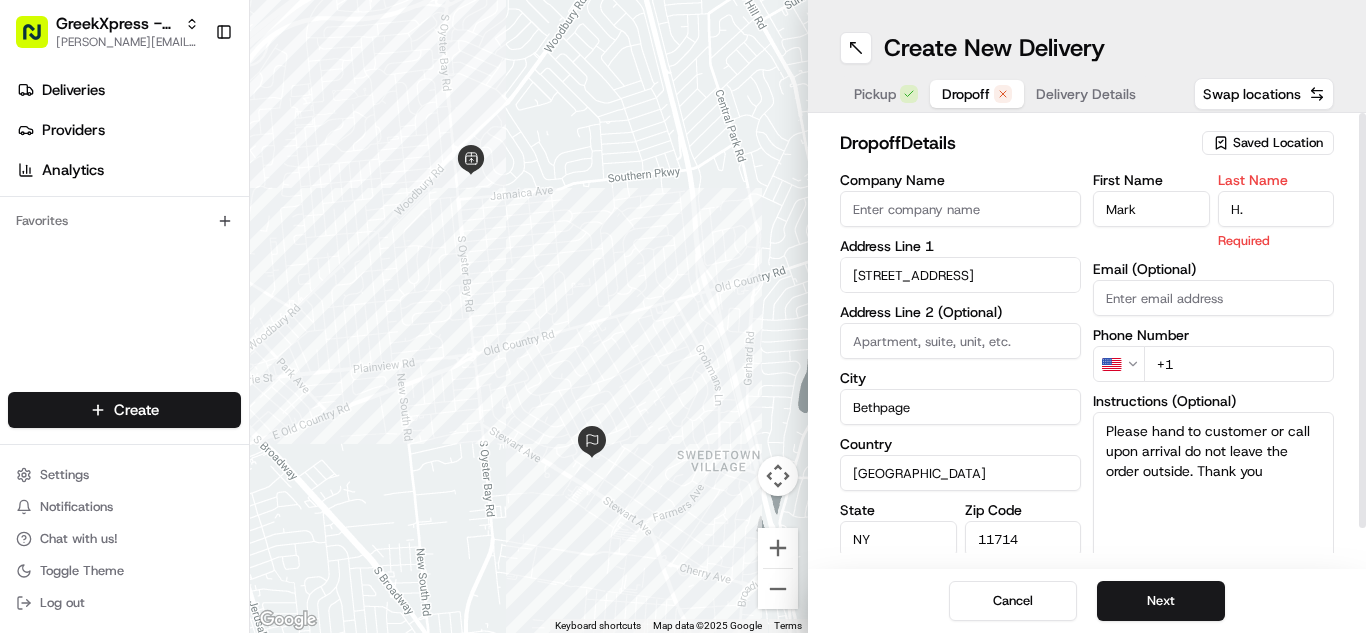 type on "H." 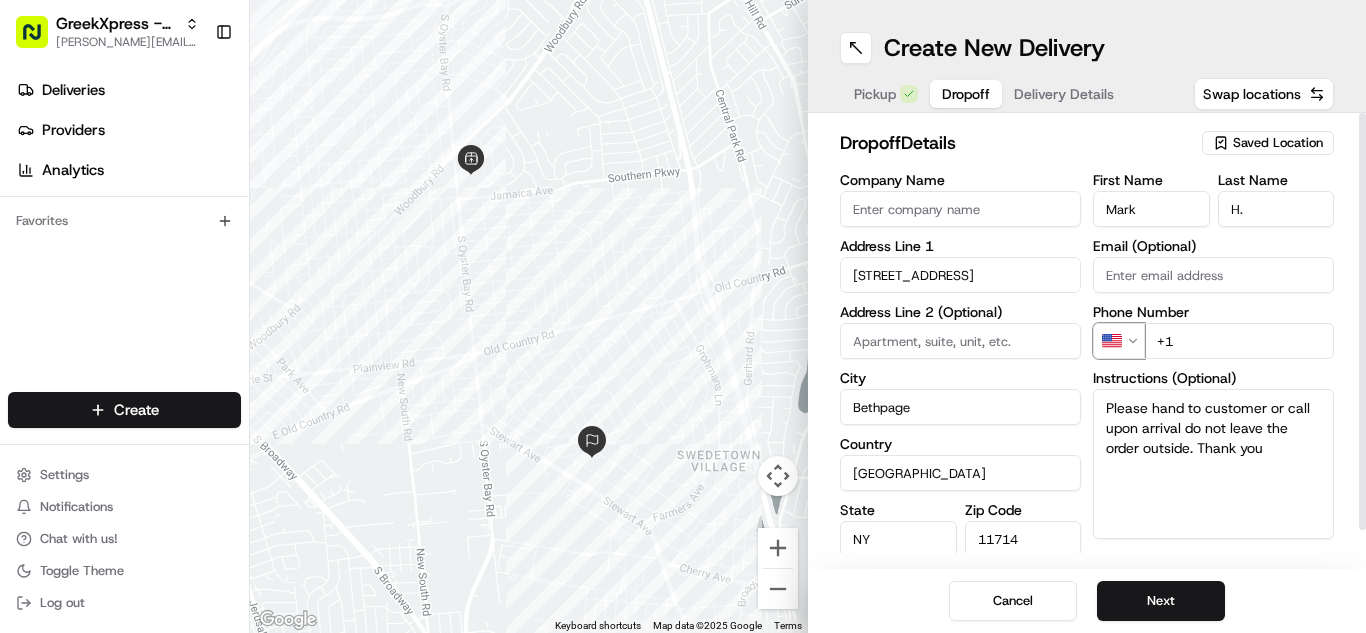 type 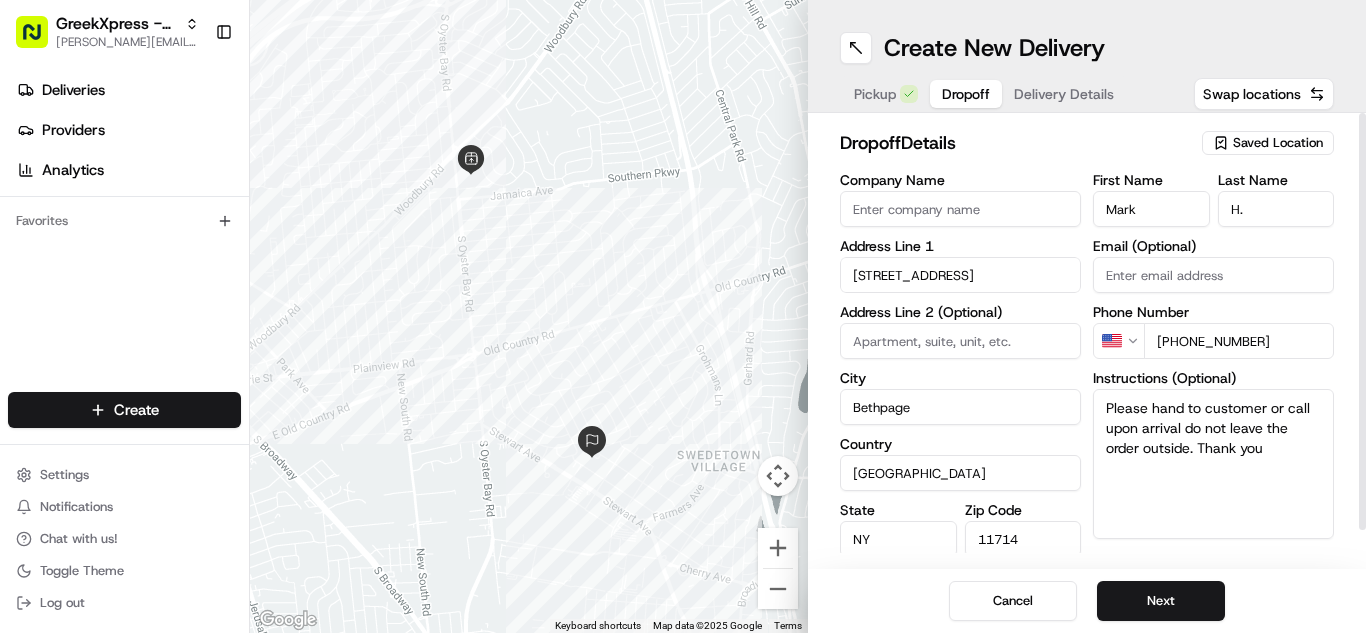 type on "[PHONE_NUMBER]" 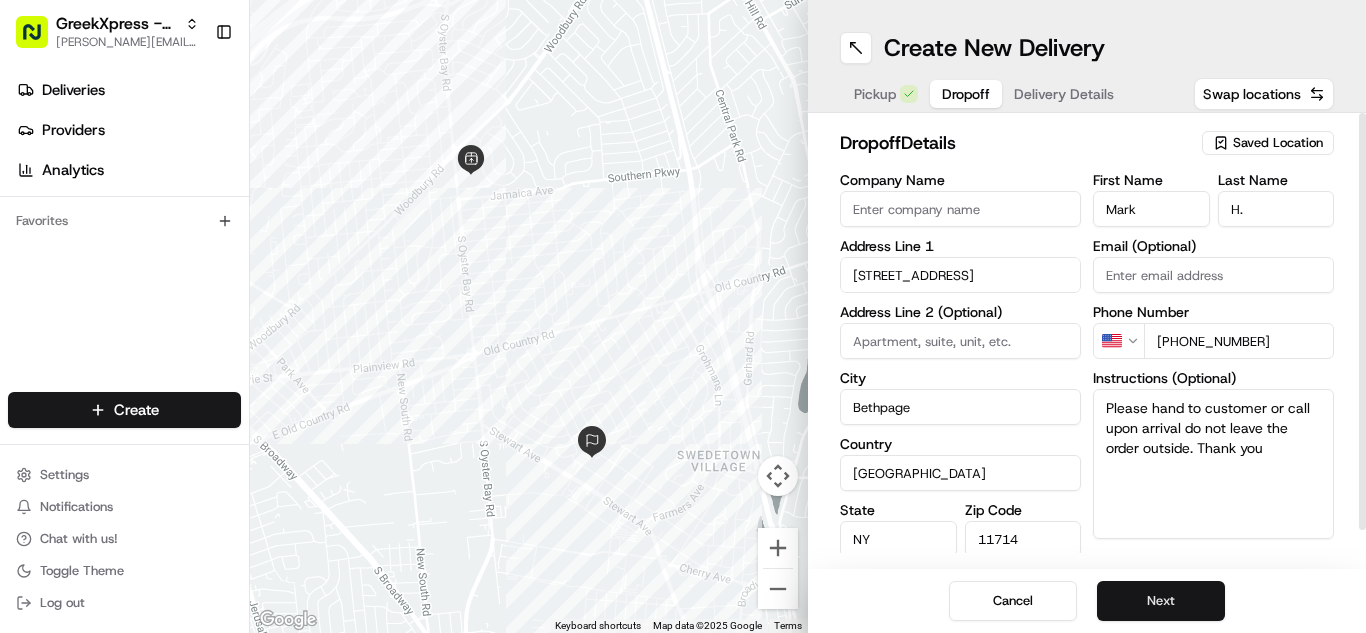 click on "Next" at bounding box center (1161, 601) 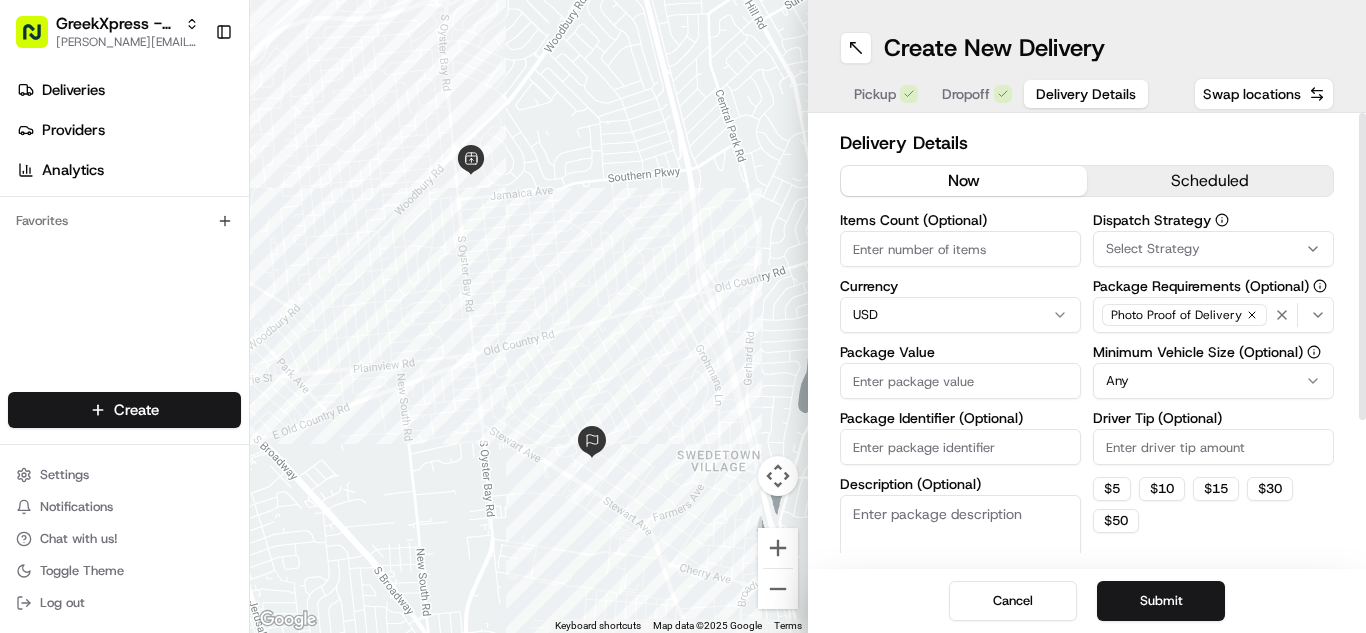 click on "Package Value" at bounding box center [960, 381] 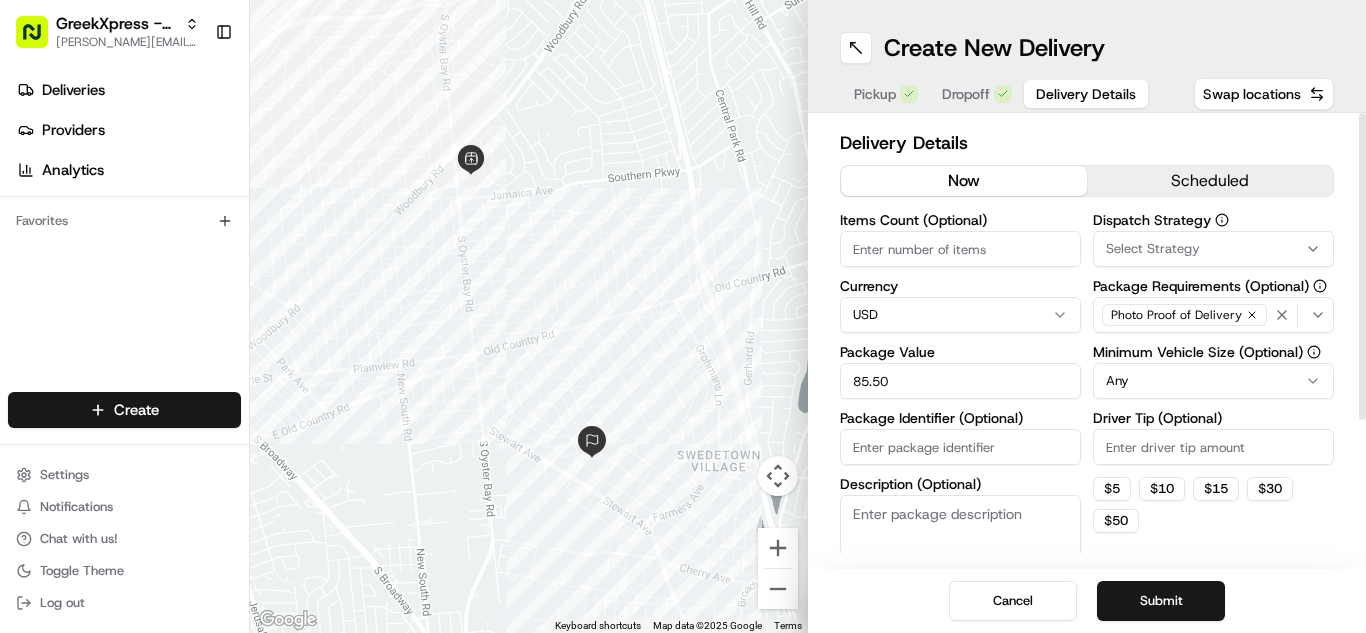 type on "85.50" 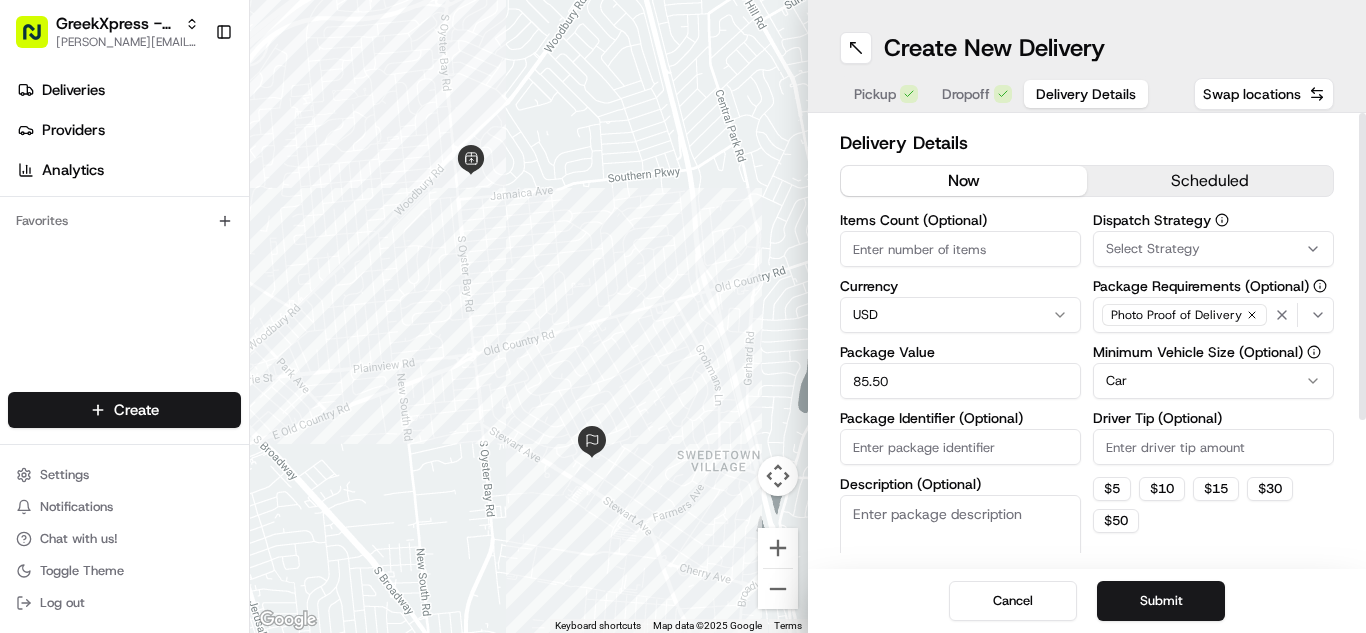 click on "Driver Tip (Optional)" at bounding box center (1213, 447) 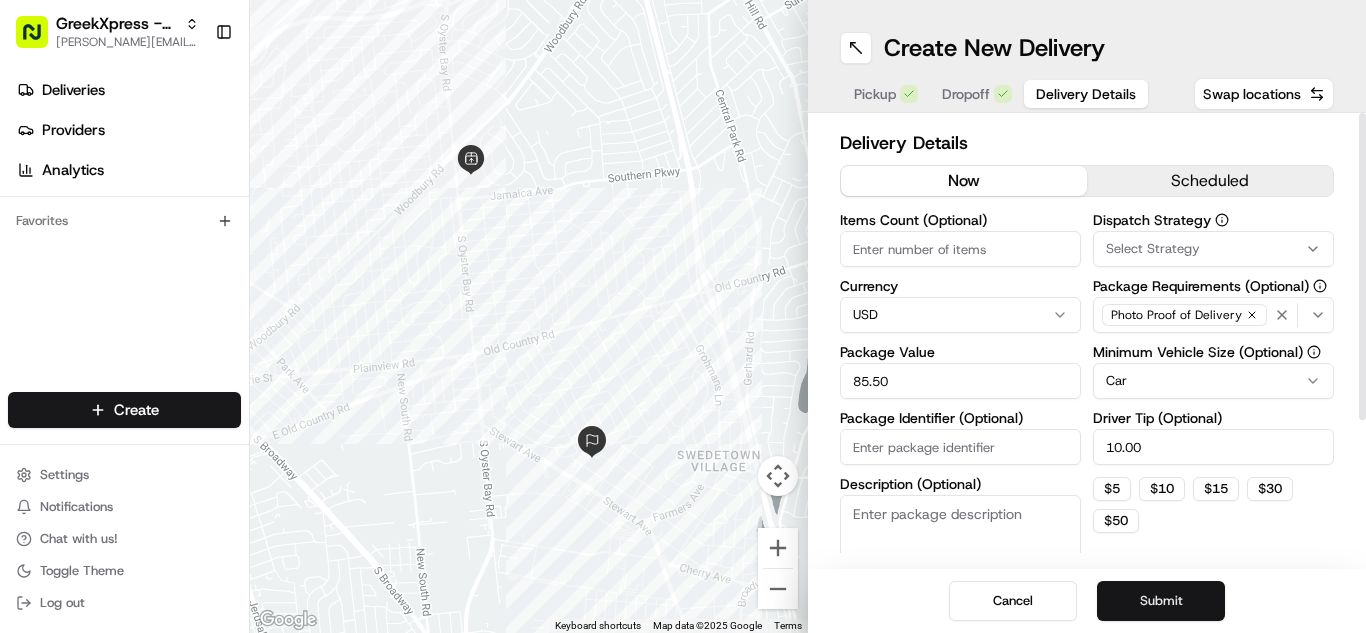 type on "10.00" 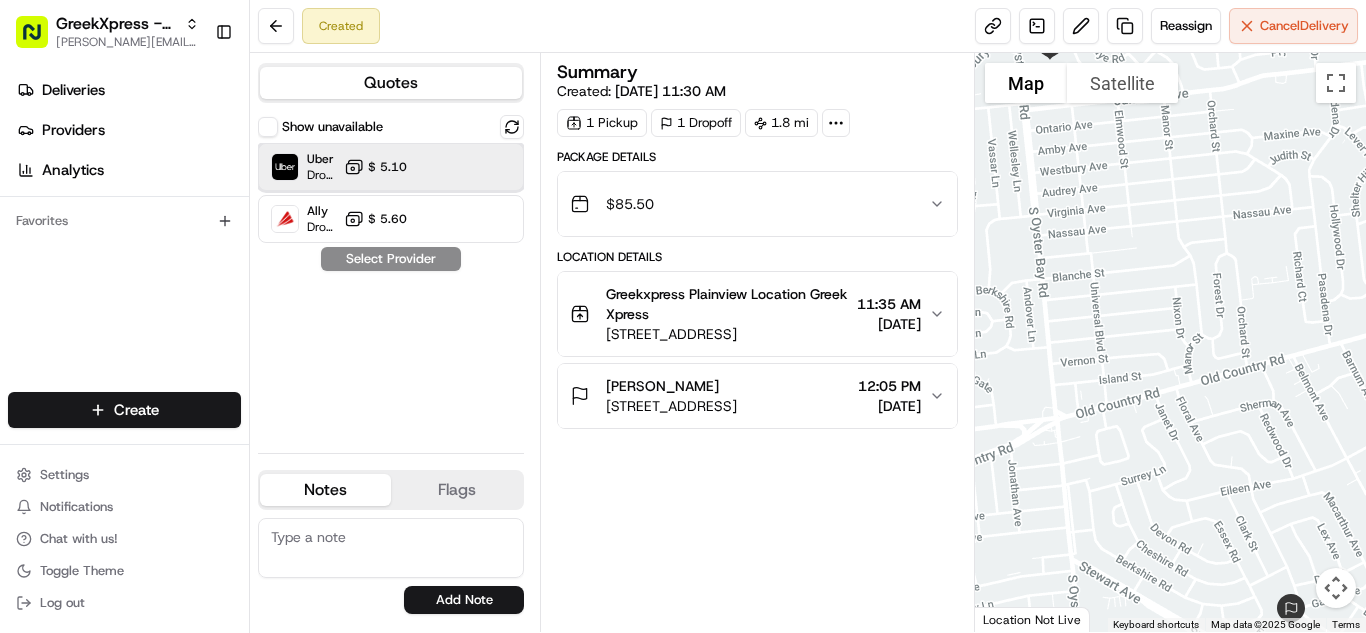 click on "Uber Dropoff ETA   22 minutes $   5.10" at bounding box center (391, 167) 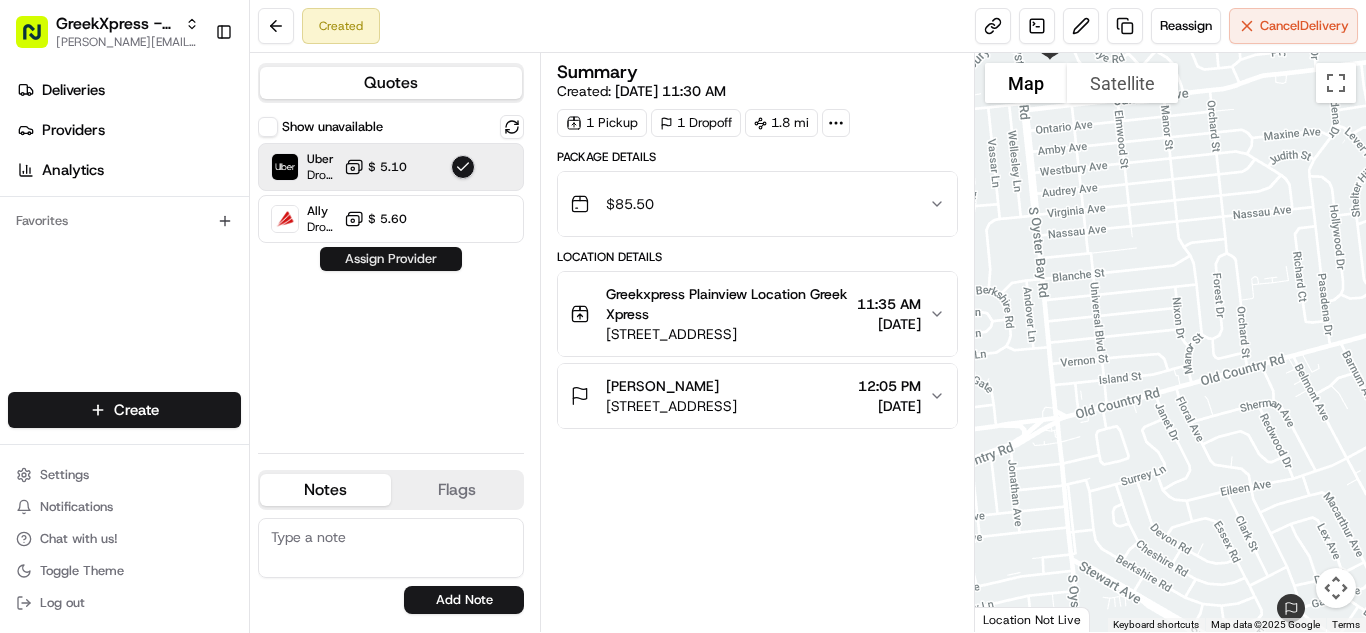 click on "Assign Provider" at bounding box center [391, 259] 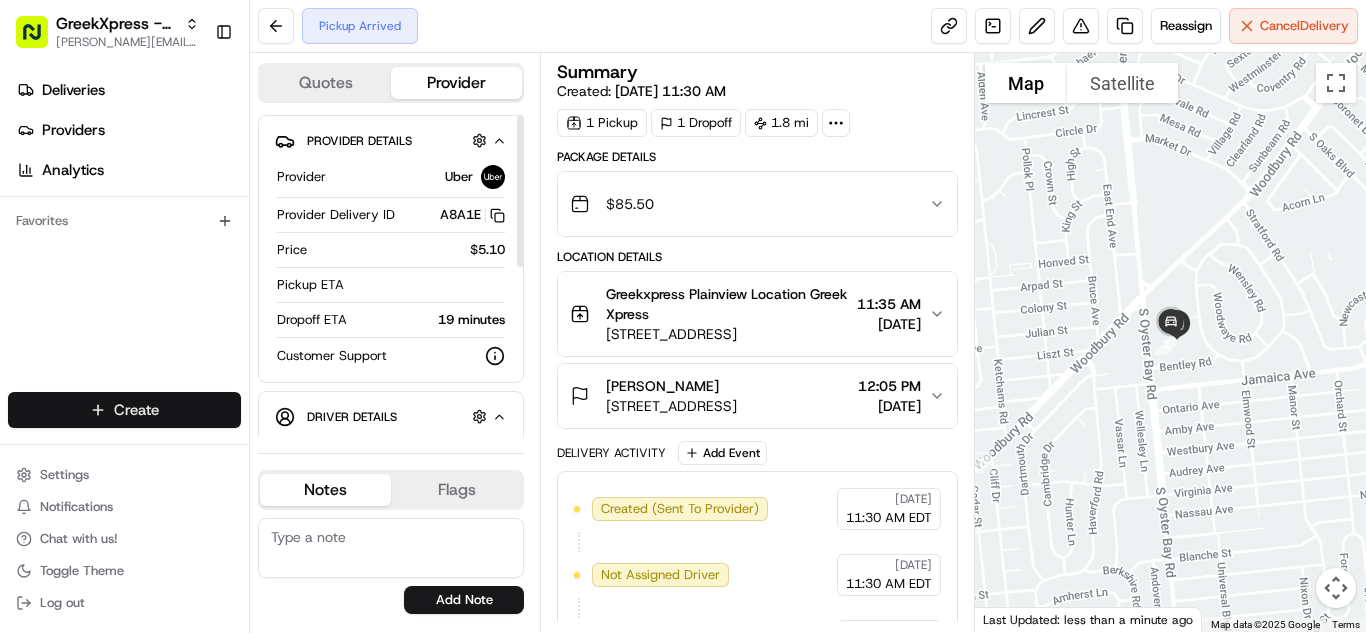 click on "GreekXpress - Plainview [EMAIL_ADDRESS][DOMAIN_NAME] Toggle Sidebar Deliveries Providers Analytics Favorites Main Menu Members & Organization Organization Users Roles Preferences Customization Tracking Orchestration Automations Dispatch Strategy Locations Pickup Locations Dropoff Locations Billing Billing Refund Requests Integrations Notification Triggers Webhooks API Keys Request Logs Create Settings Notifications Chat with us! Toggle Theme Log out Pickup Arrived Reassign Cancel  Delivery Quotes Provider Provider Details Hidden ( 1 ) Provider Uber   Provider Delivery ID A8A1E Copy  del_4fuFjsHFR22BldOPP5qKHg A8A1E Price $5.10 Pickup ETA Dropoff ETA 19 minutes Customer Support Driver Details Hidden ( 5 ) Name [PERSON_NAME] Pickup Phone Number +1 312 766 6835 ext. 67264159 Dropoff Phone Number [PHONE_NUMBER] Tip $10.00 Type car Make Toyota Model C-HR Color dimgray License Plate Number ***7780 Notes Flags [EMAIL_ADDRESS][DOMAIN_NAME] Add Note [EMAIL_ADDRESS][DOMAIN_NAME] Add Flag Summary Created:   [DATE] 11:30 AM 1" at bounding box center (683, 316) 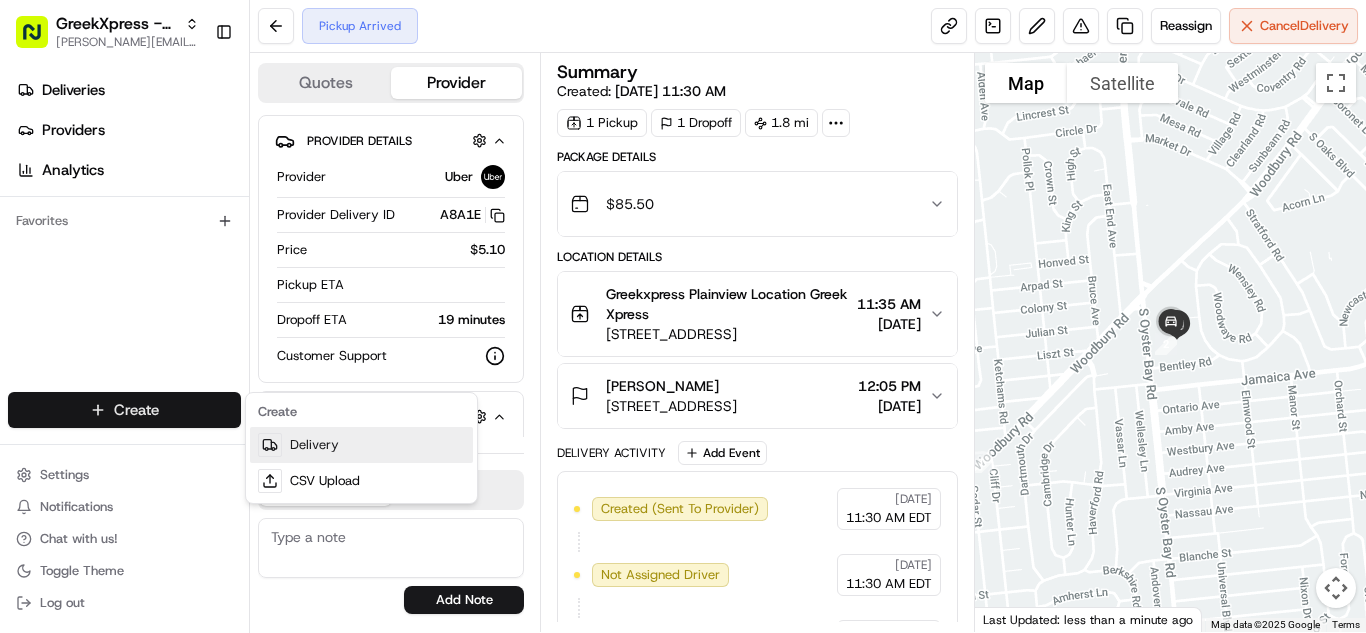 click on "Delivery" at bounding box center [361, 445] 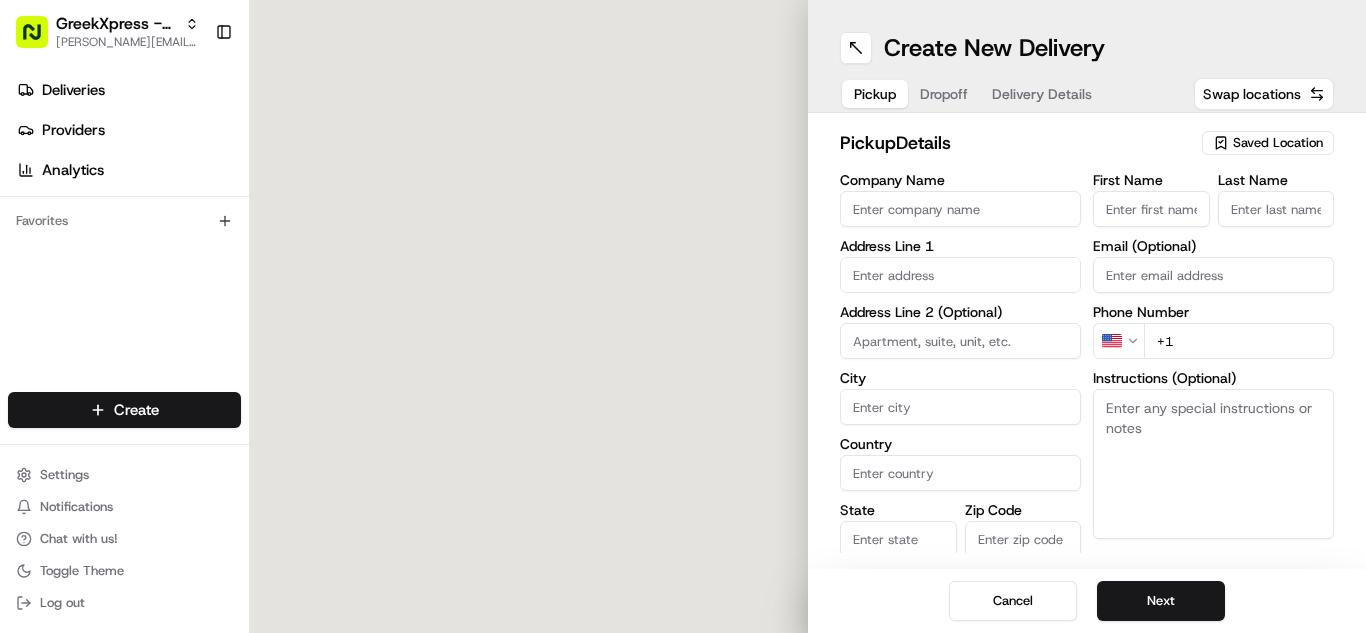 click on "Saved Location" at bounding box center (1268, 143) 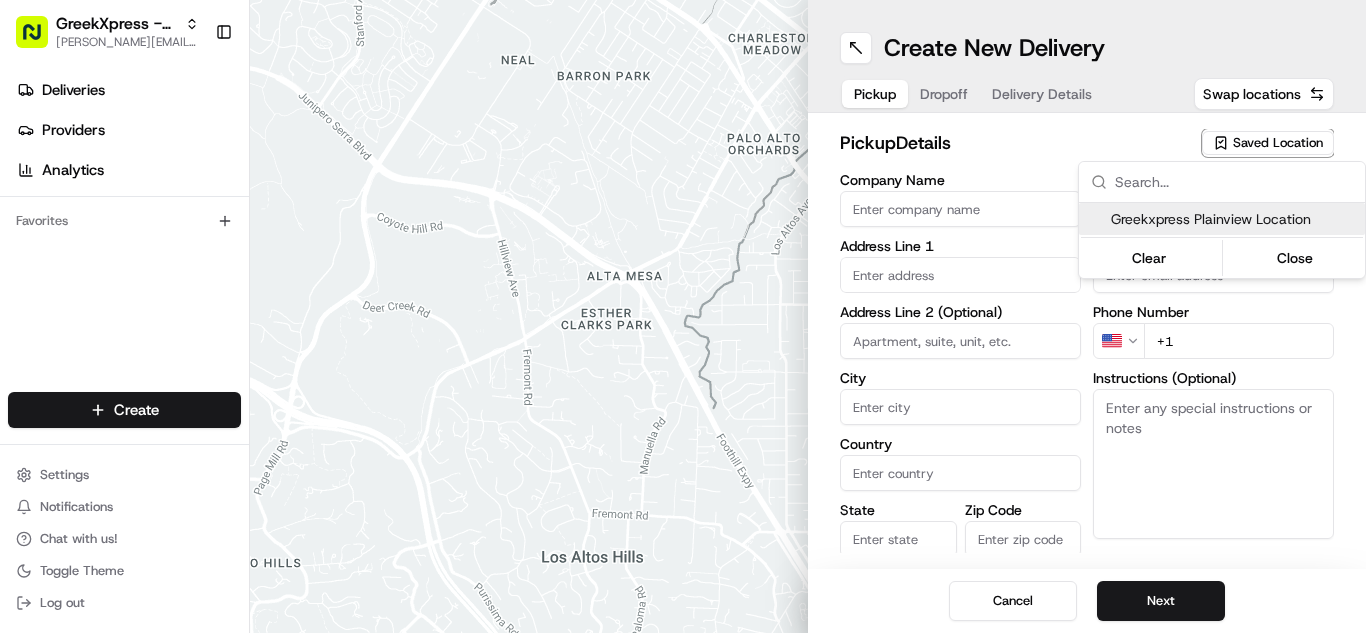 click on "Greekxpress Plainview Location" at bounding box center (1222, 219) 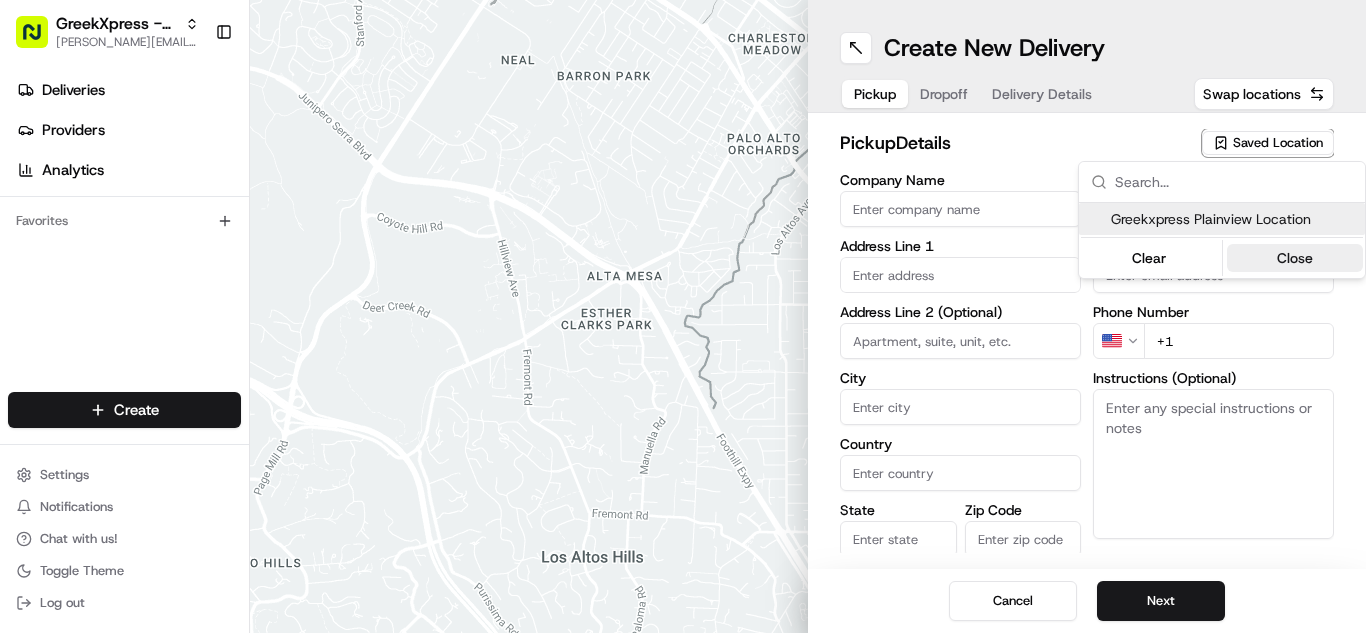 click on "Close" at bounding box center (1295, 258) 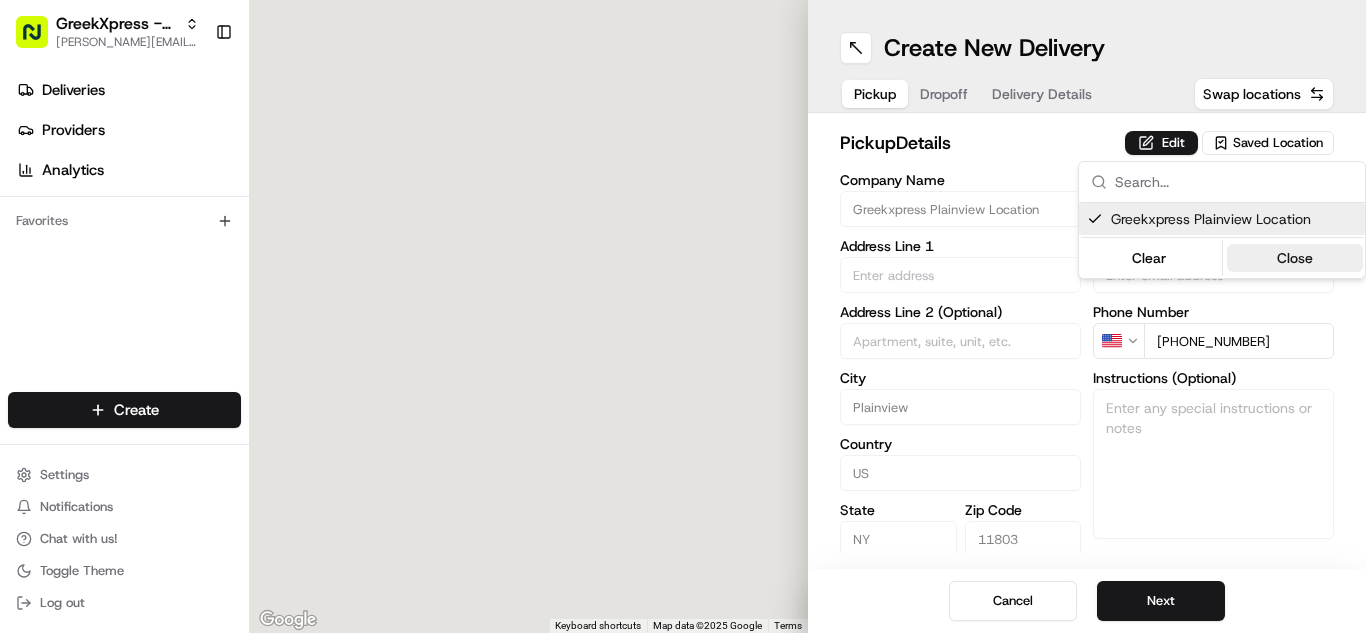 type on "Greekxpress Plainview Location" 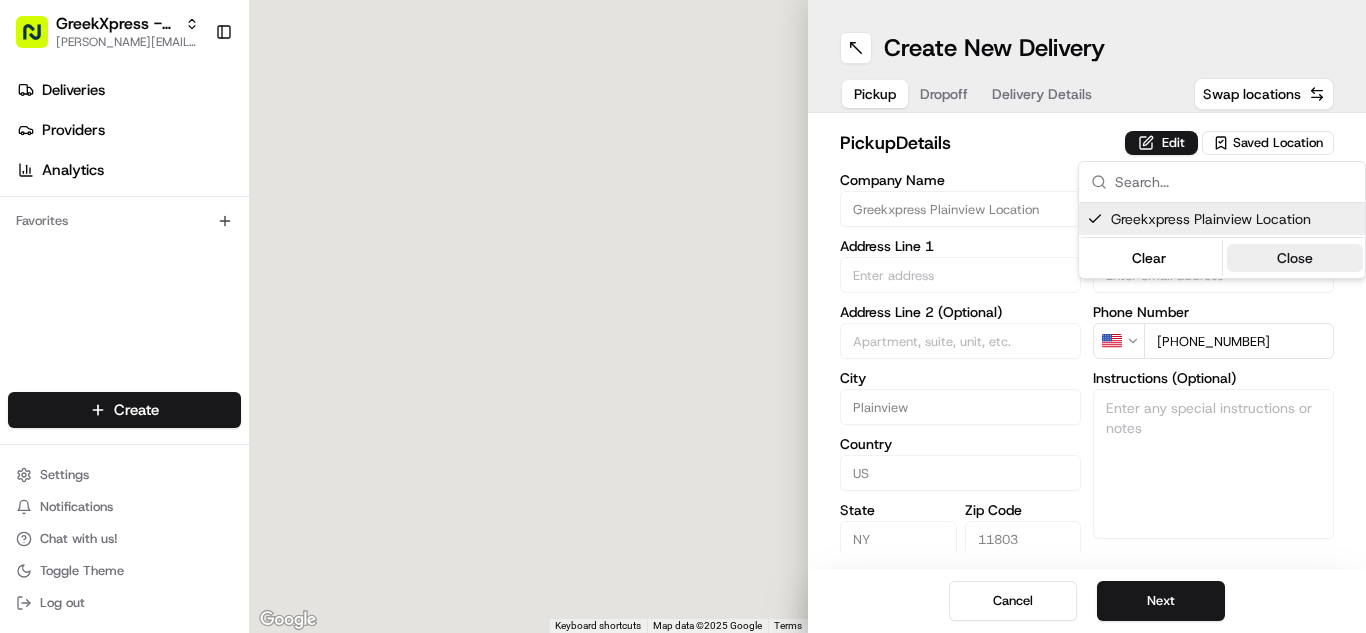 type on "Plainview" 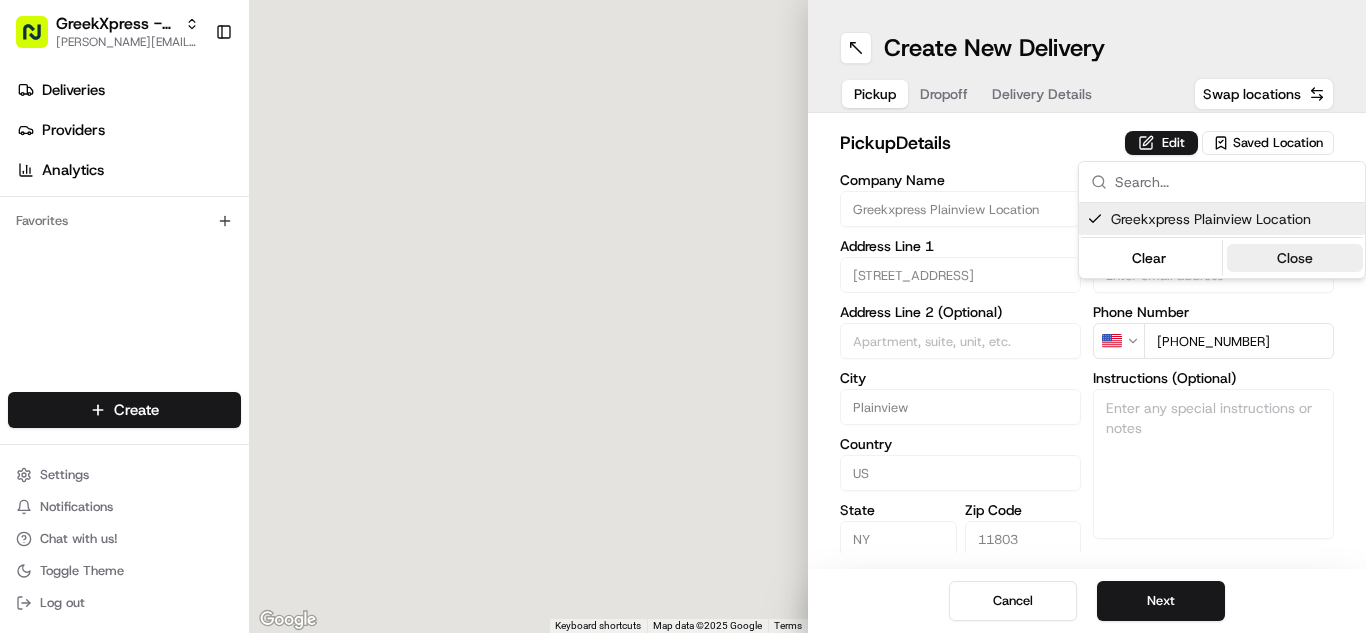type on "[STREET_ADDRESS]" 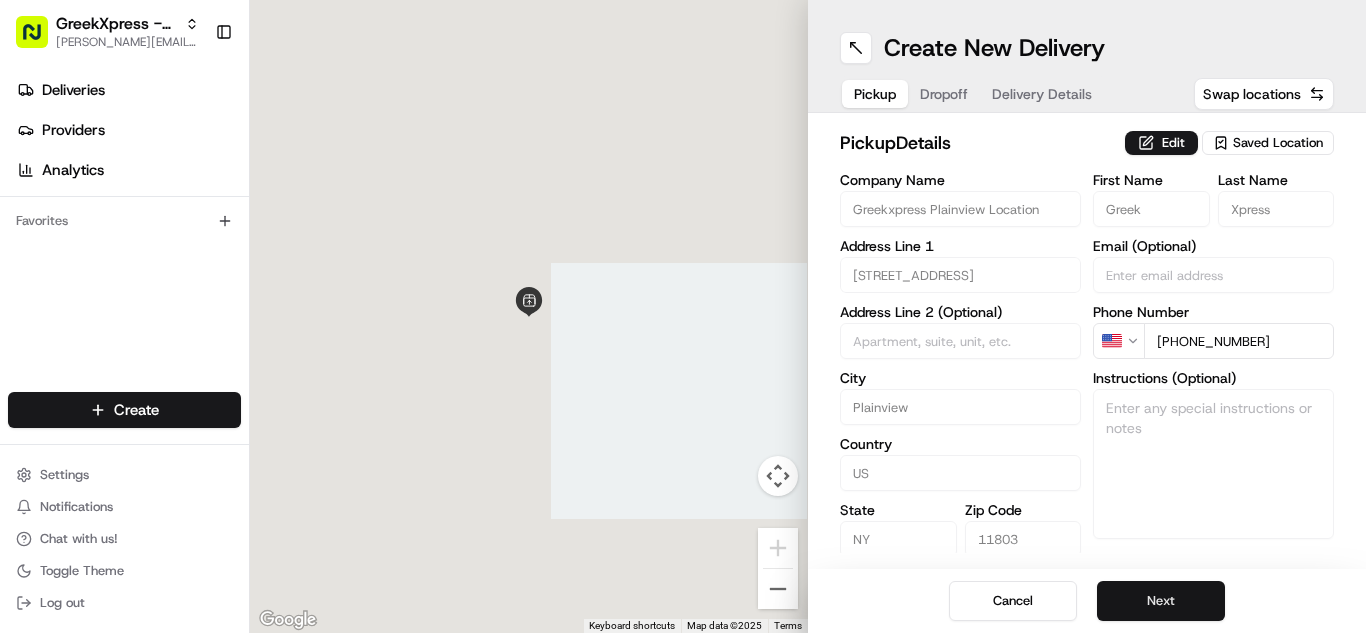 click on "Next" at bounding box center [1161, 601] 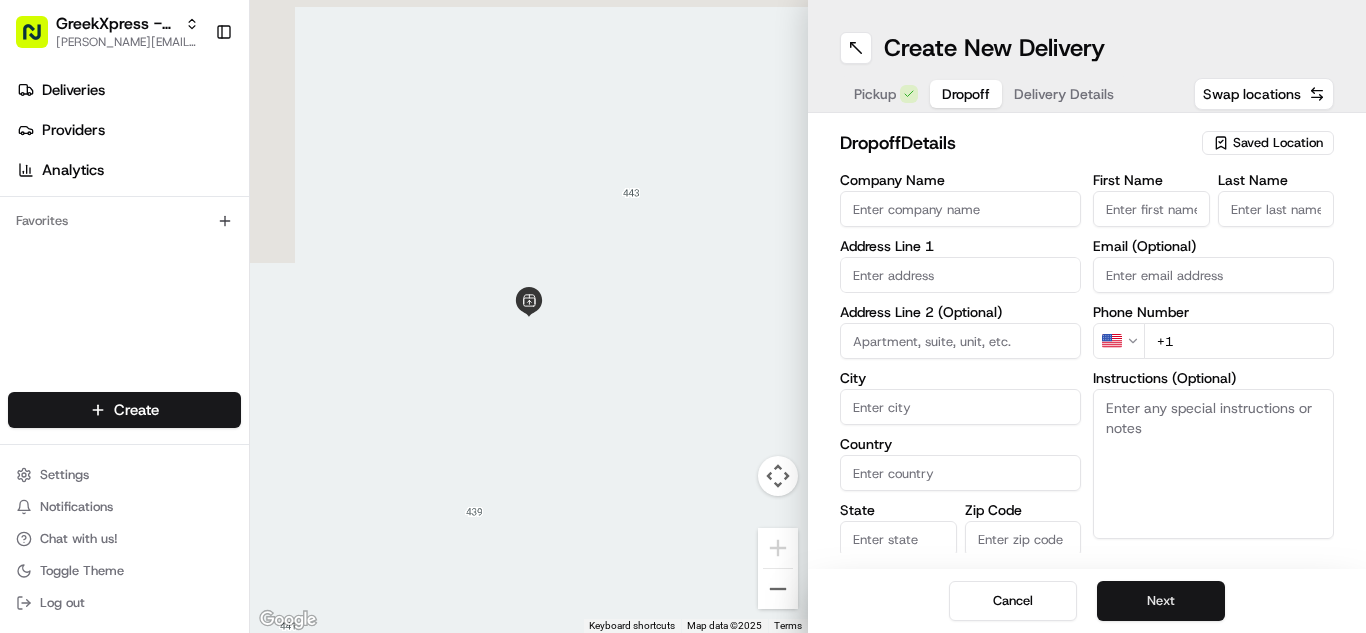click on "Instructions (Optional)" at bounding box center (1213, 464) 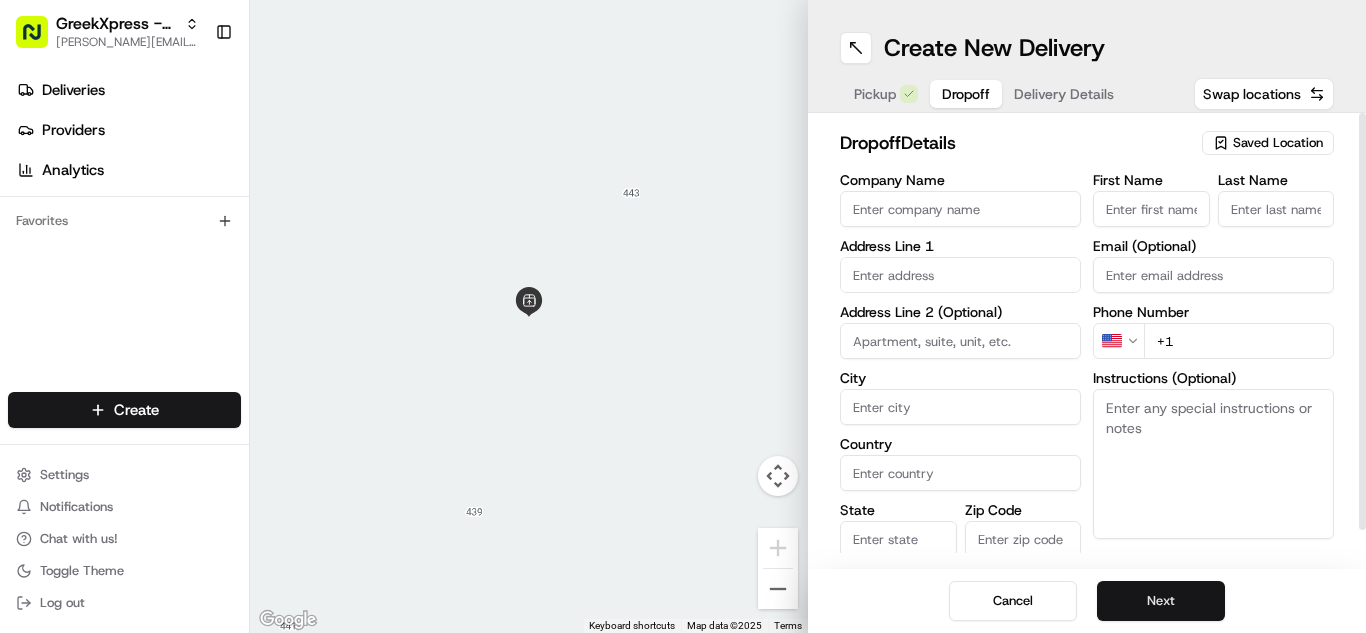 paste on "Please hand to customer or call upon arrival do not leave the order outside. Thank you" 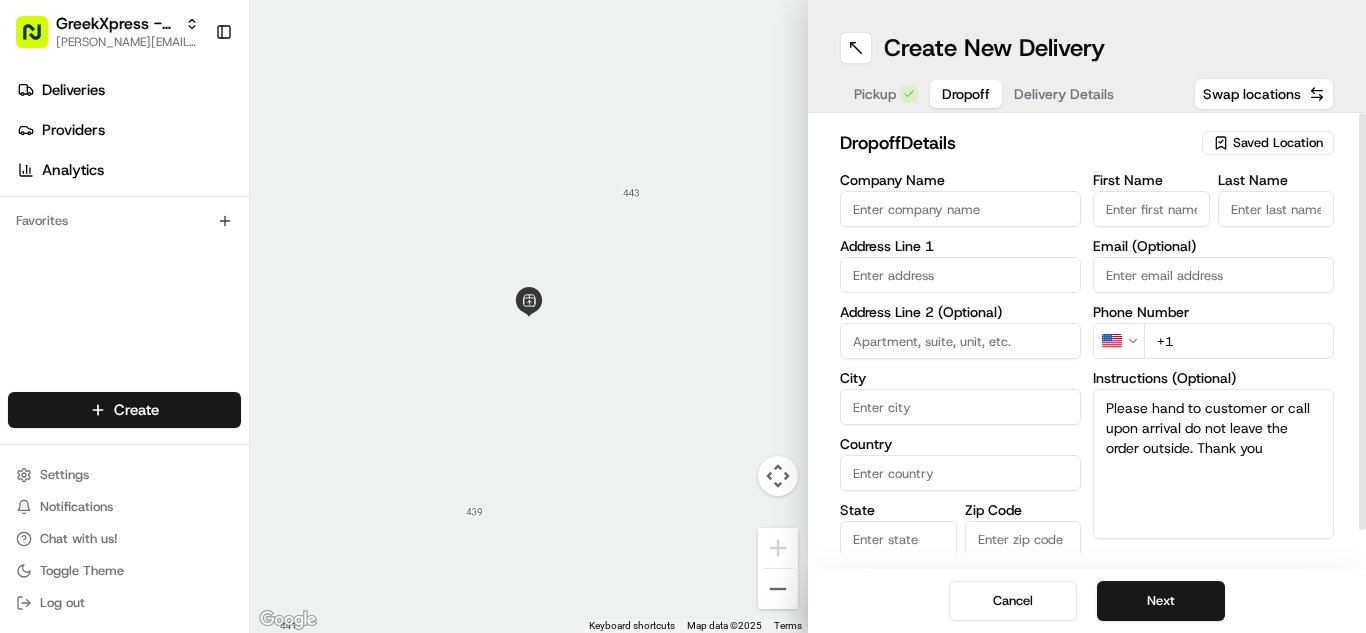 type on "Please hand to customer or call upon arrival do not leave the order outside. Thank you" 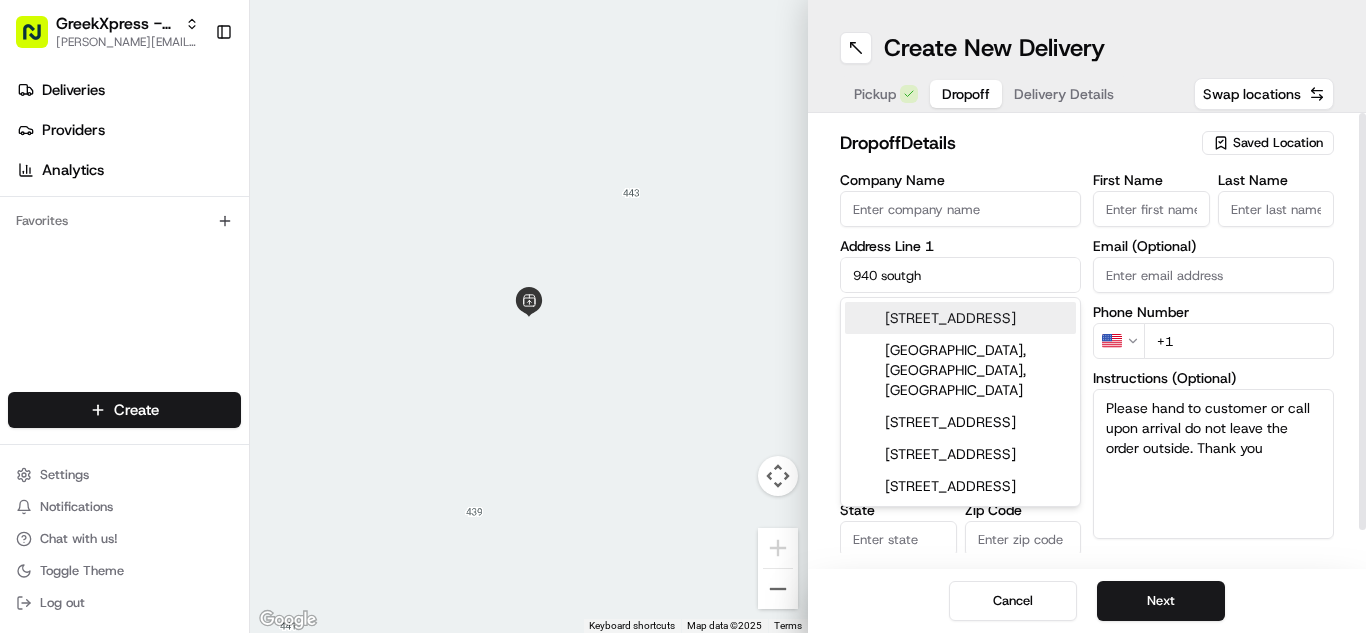 click on "[STREET_ADDRESS]" at bounding box center (960, 318) 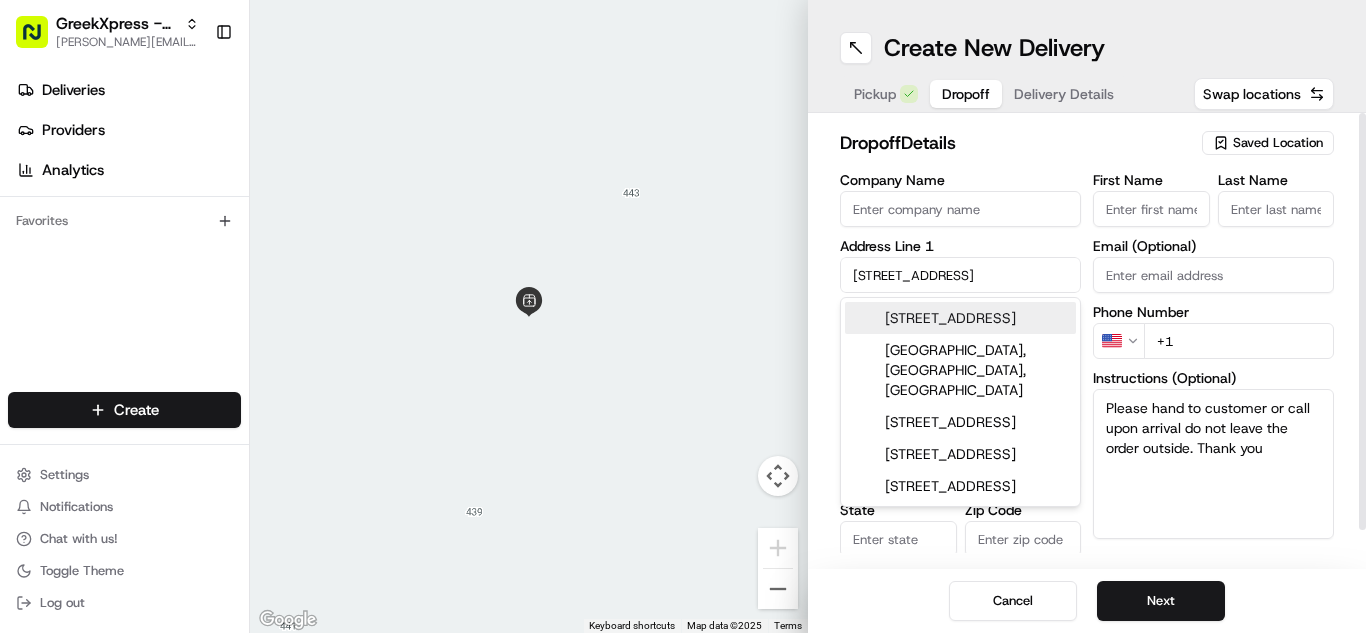 type on "[STREET_ADDRESS]" 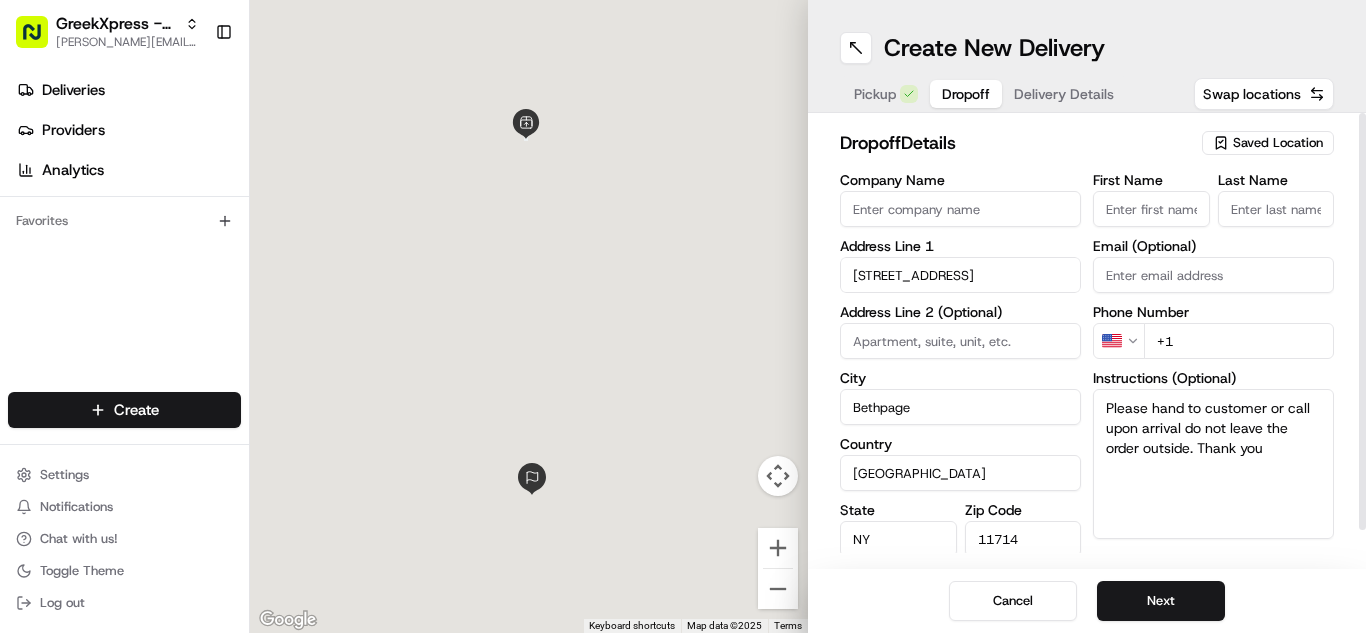 type on "[STREET_ADDRESS]" 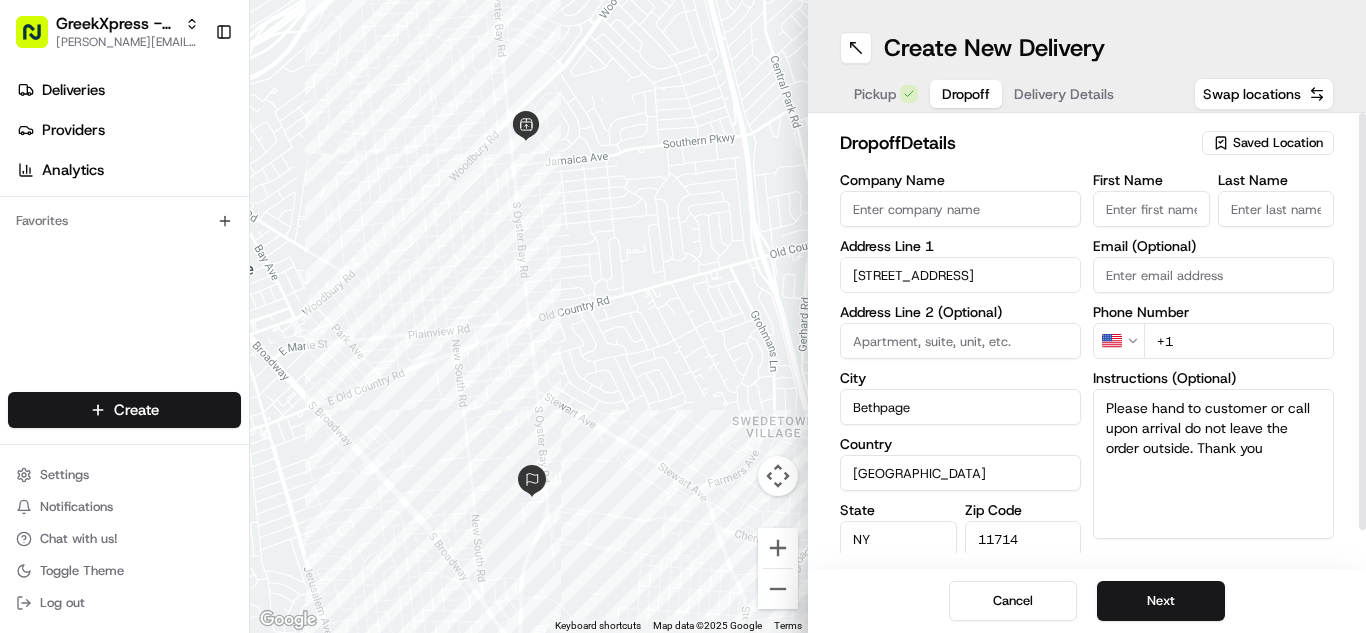 click on "First Name" at bounding box center [1151, 209] 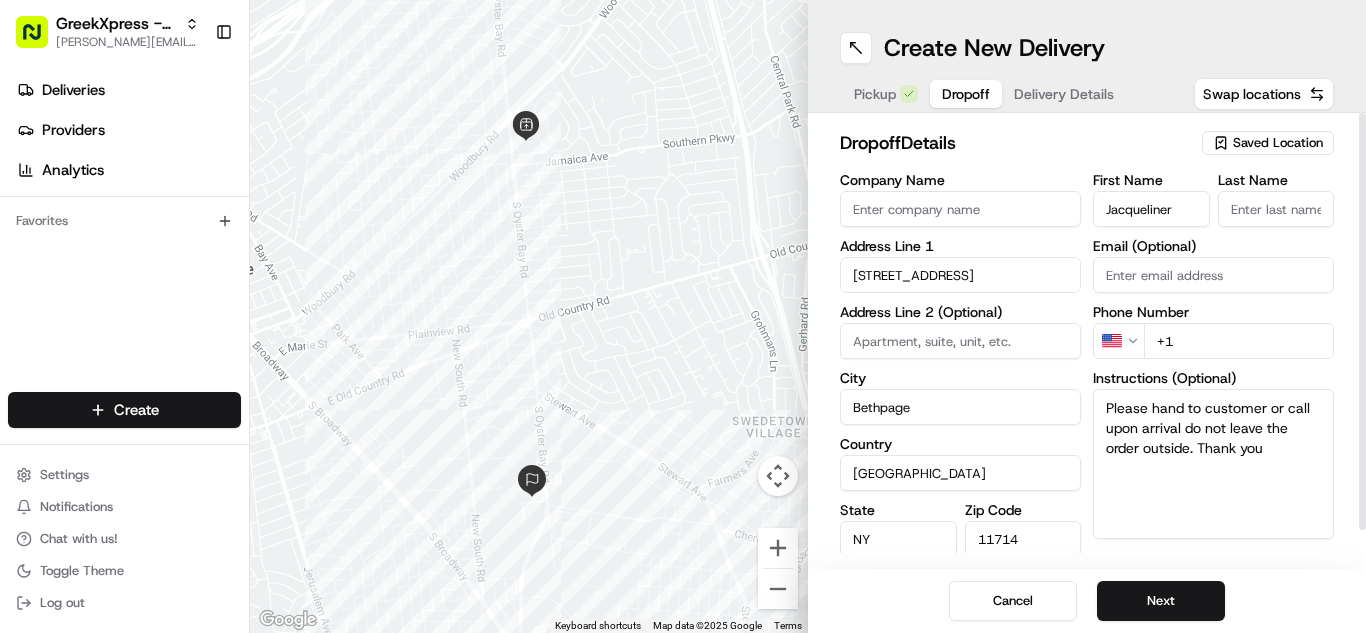 type on "Jacqueliner" 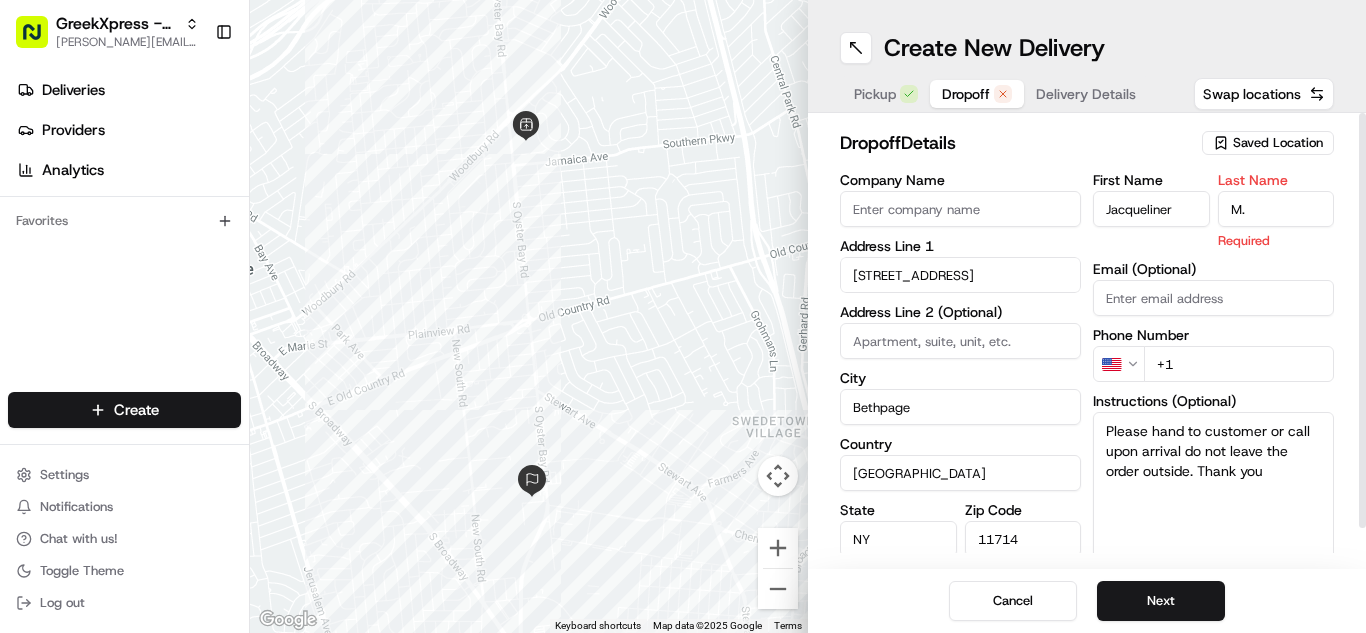 type on "M." 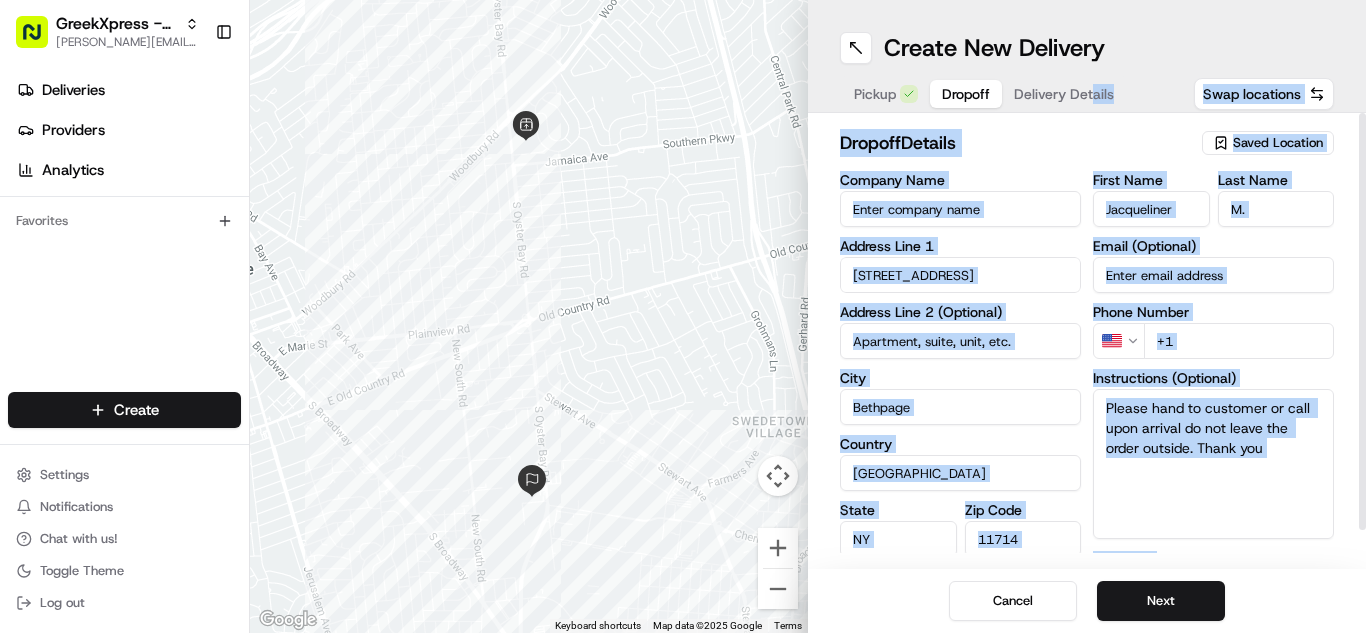 click on "dropoff  Details Saved Location" at bounding box center (1087, 147) 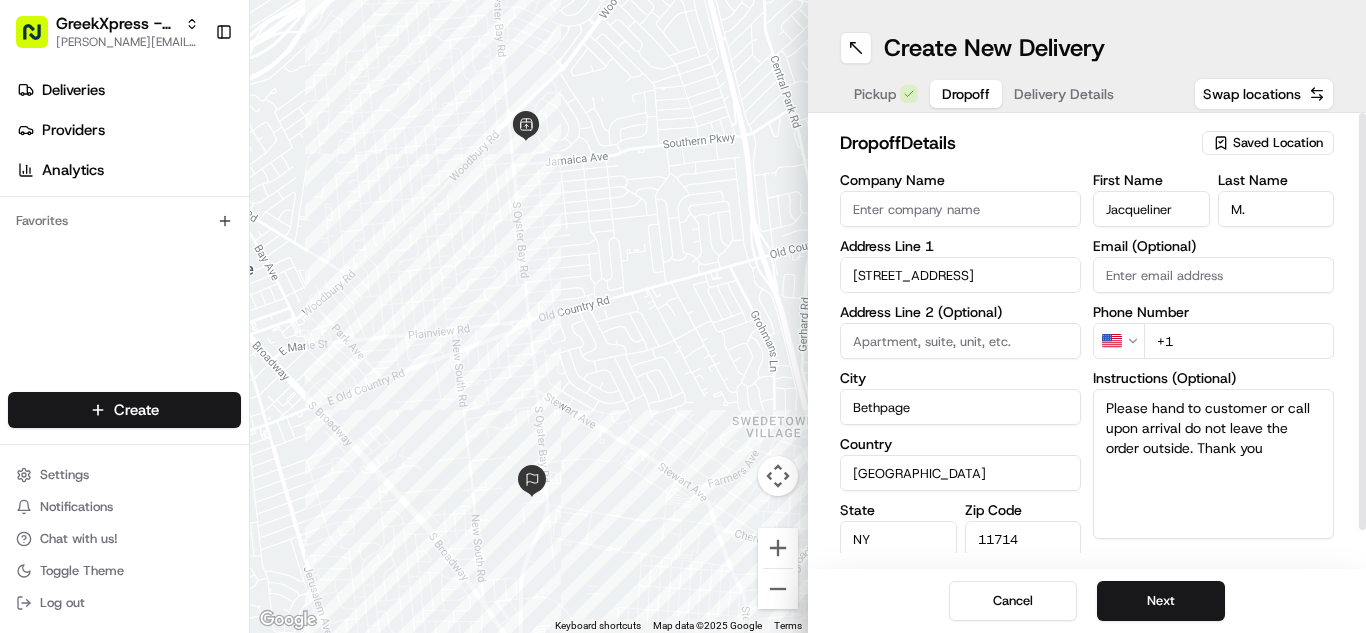 click on "Jacqueliner" at bounding box center (1151, 209) 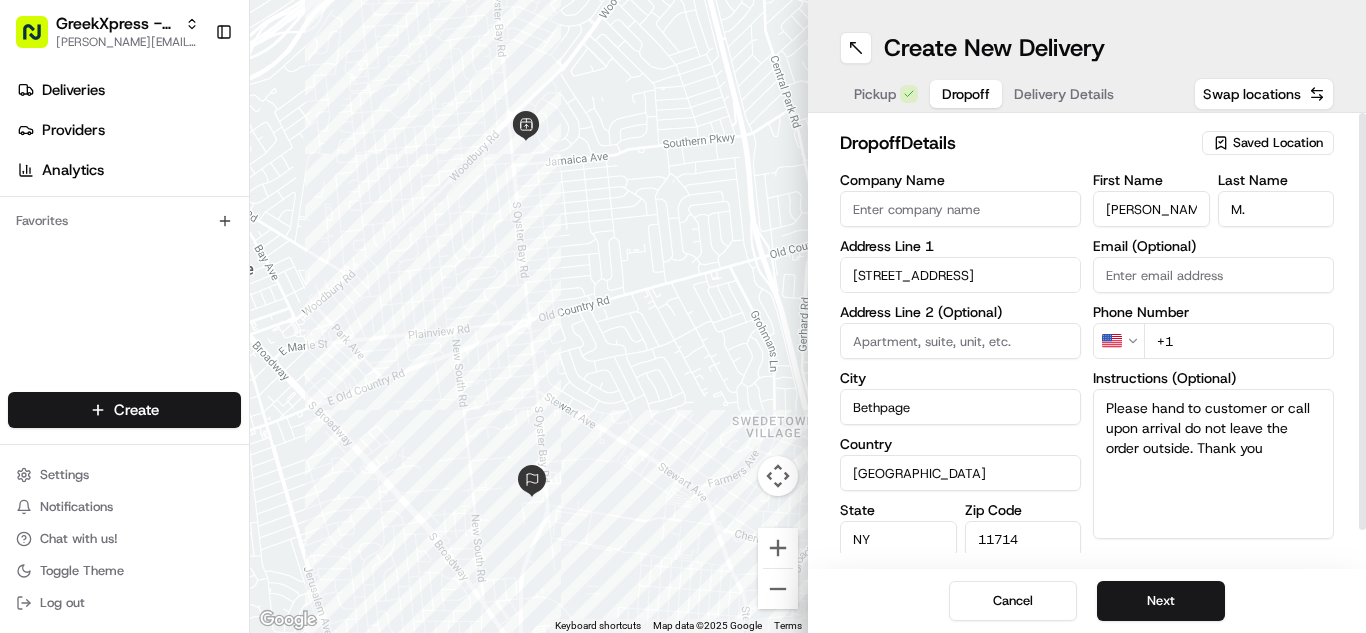 type on "[PERSON_NAME]" 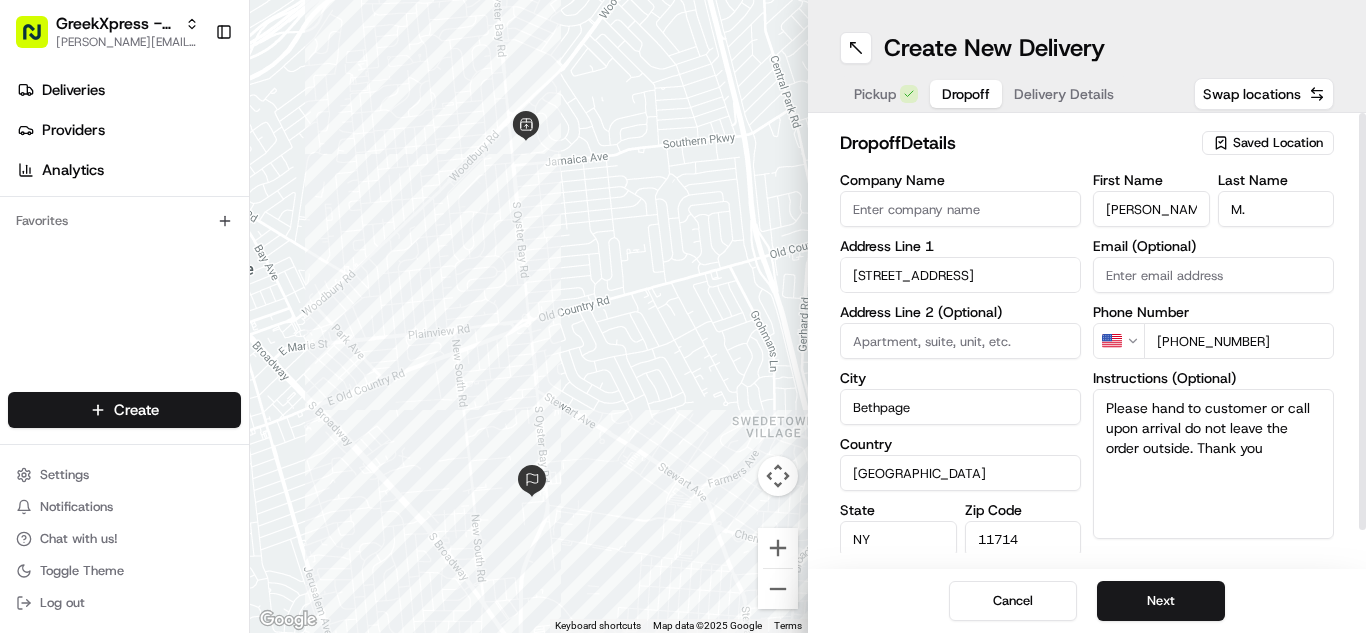 type on "[PHONE_NUMBER]" 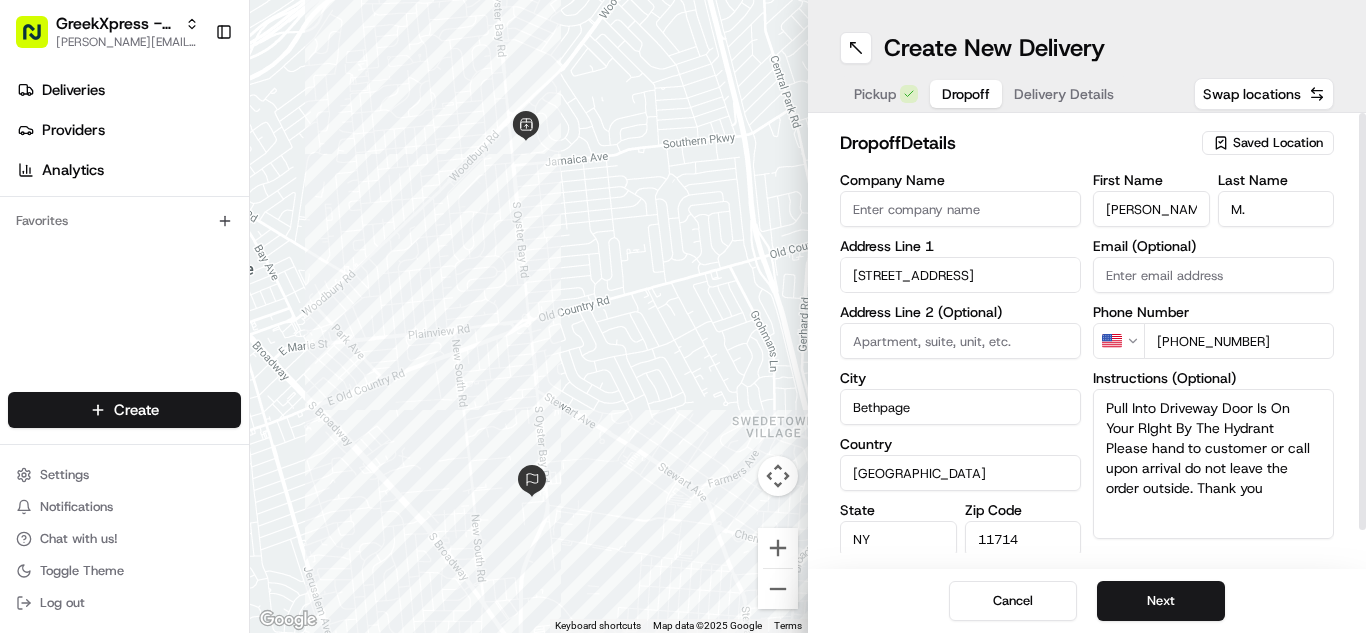 type on "Pull Into Driveway Door Is On Your RIght By The Hydrant
Please hand to customer or call upon arrival do not leave the order outside. Thank you" 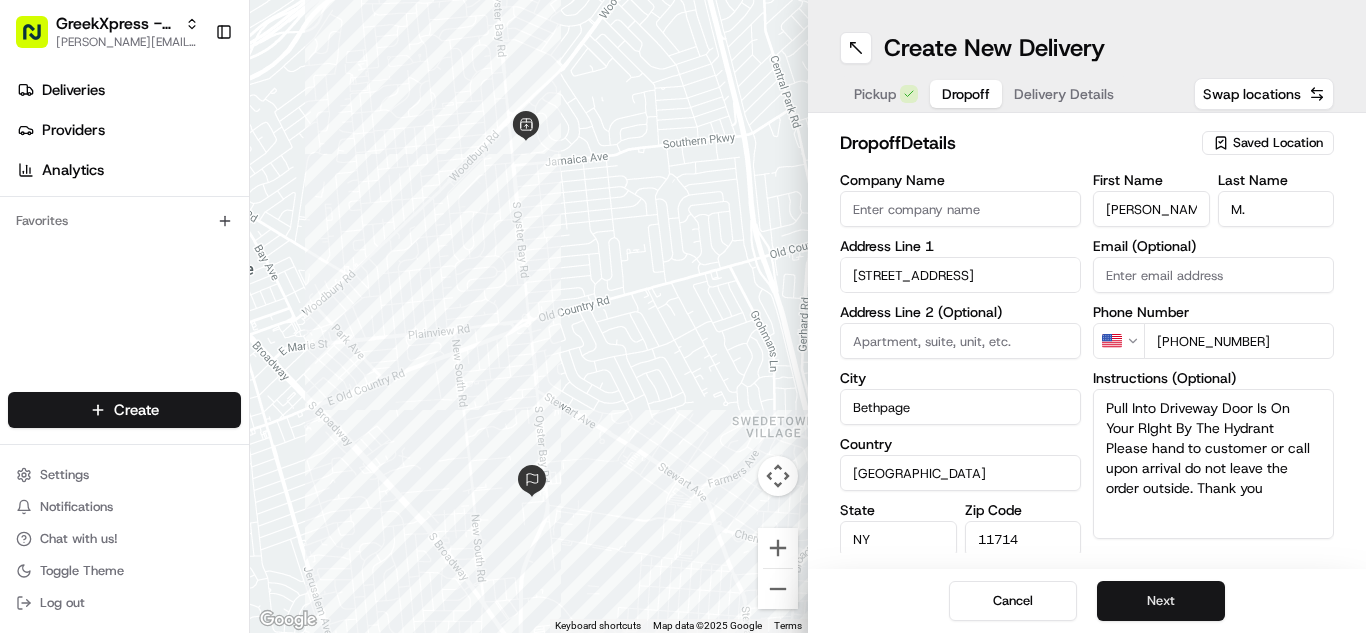 click on "Next" at bounding box center [1161, 601] 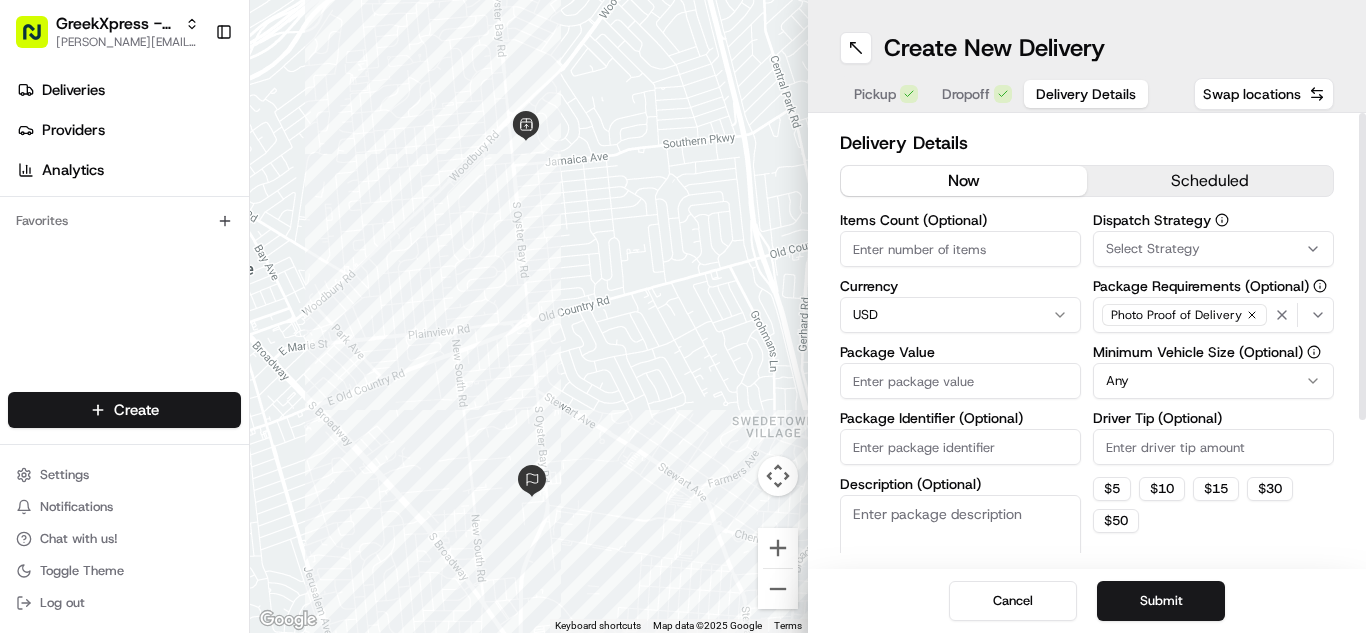 click on "Items Count (Optional) Currency USD Package Value Package Identifier (Optional) Description (Optional)" at bounding box center [960, 410] 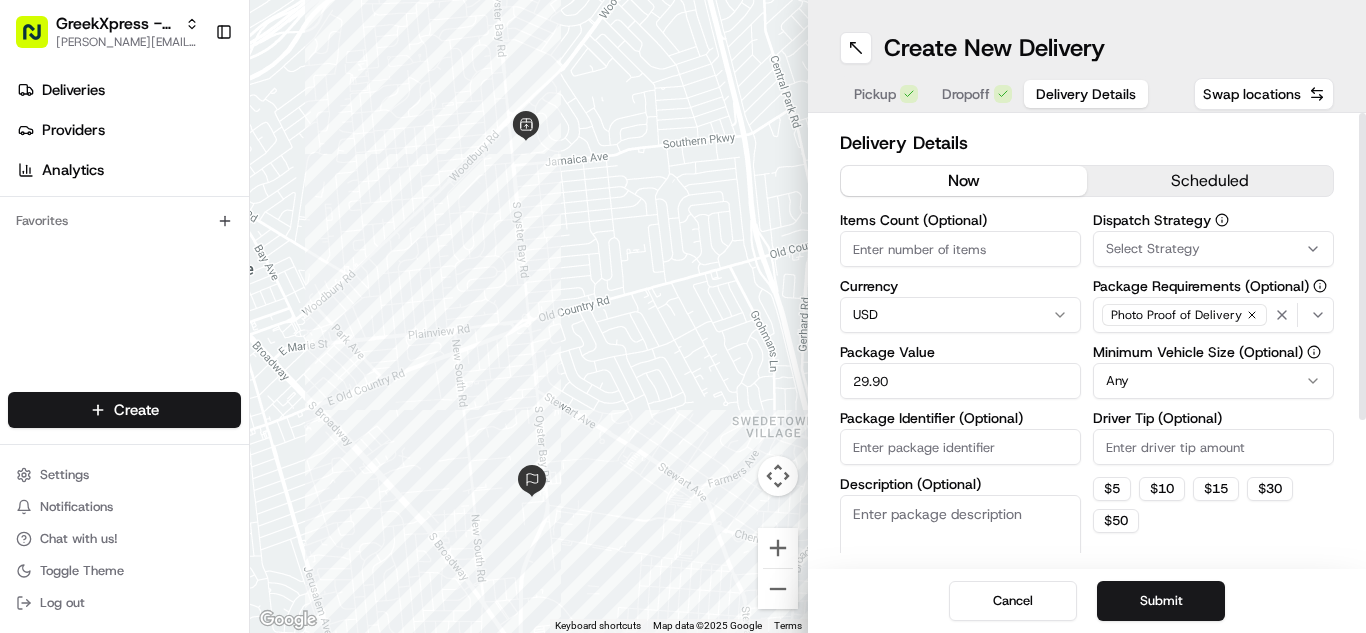 type on "29.90" 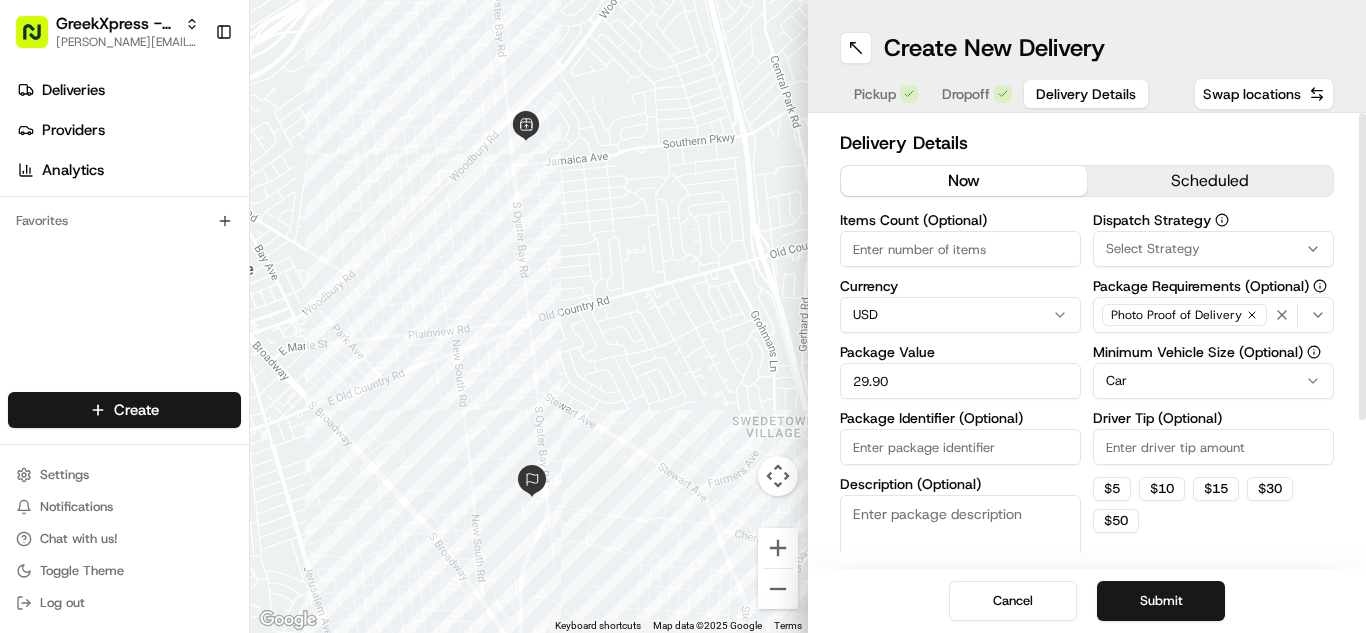 click on "Driver Tip (Optional)" at bounding box center [1213, 447] 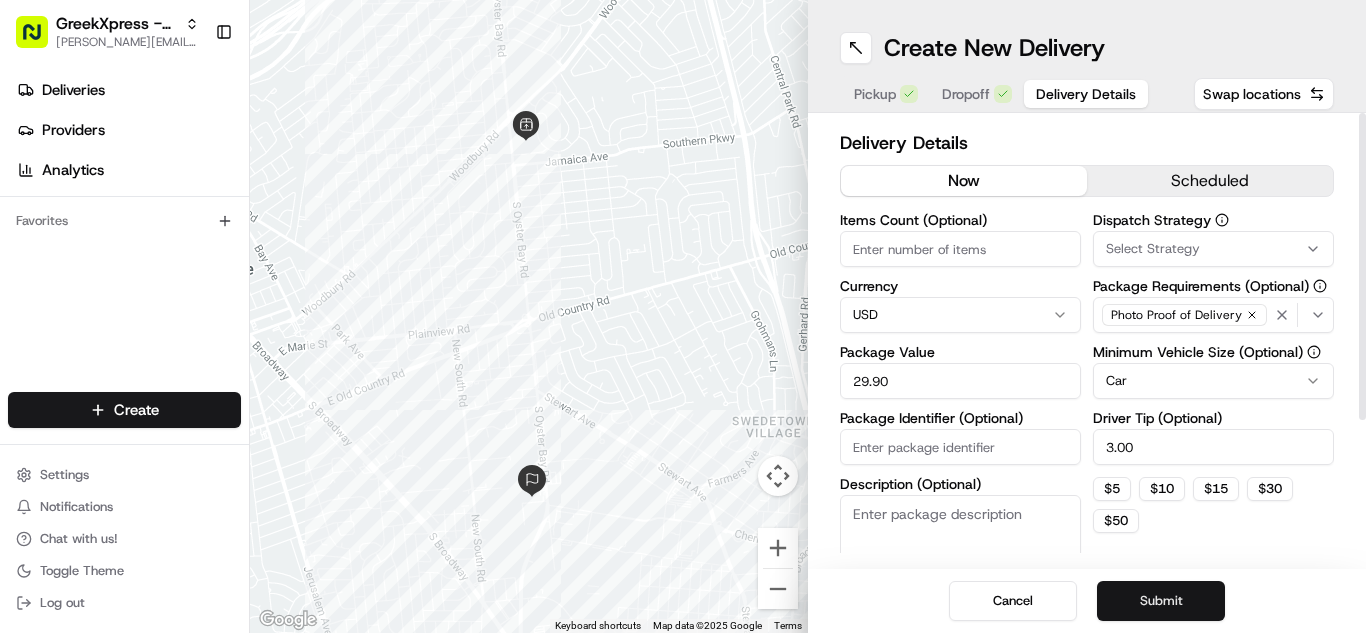 type on "3.00" 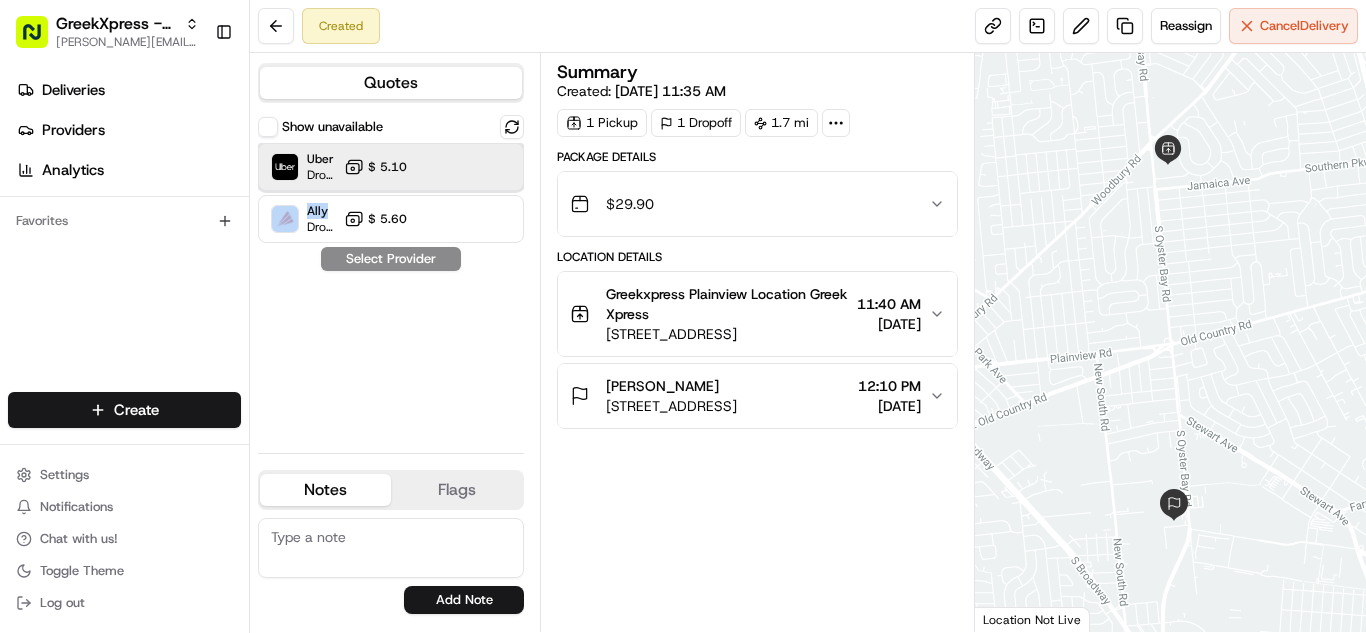 click at bounding box center [463, 167] 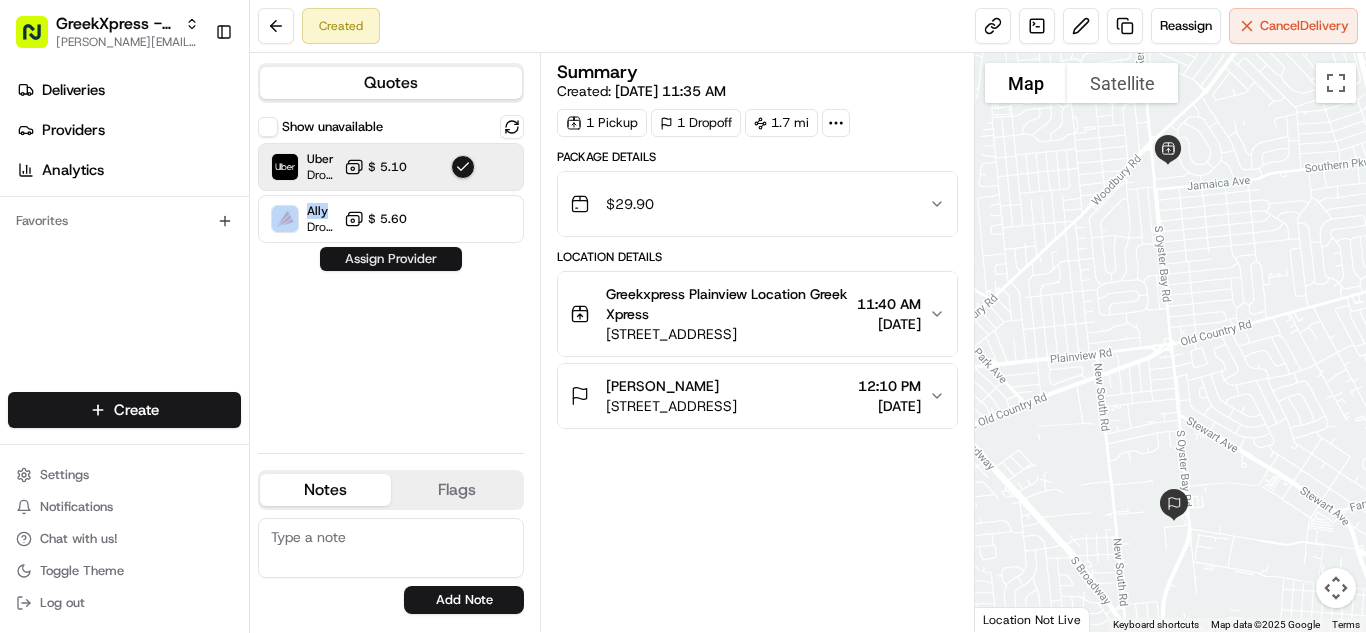 click on "Assign Provider" at bounding box center [391, 259] 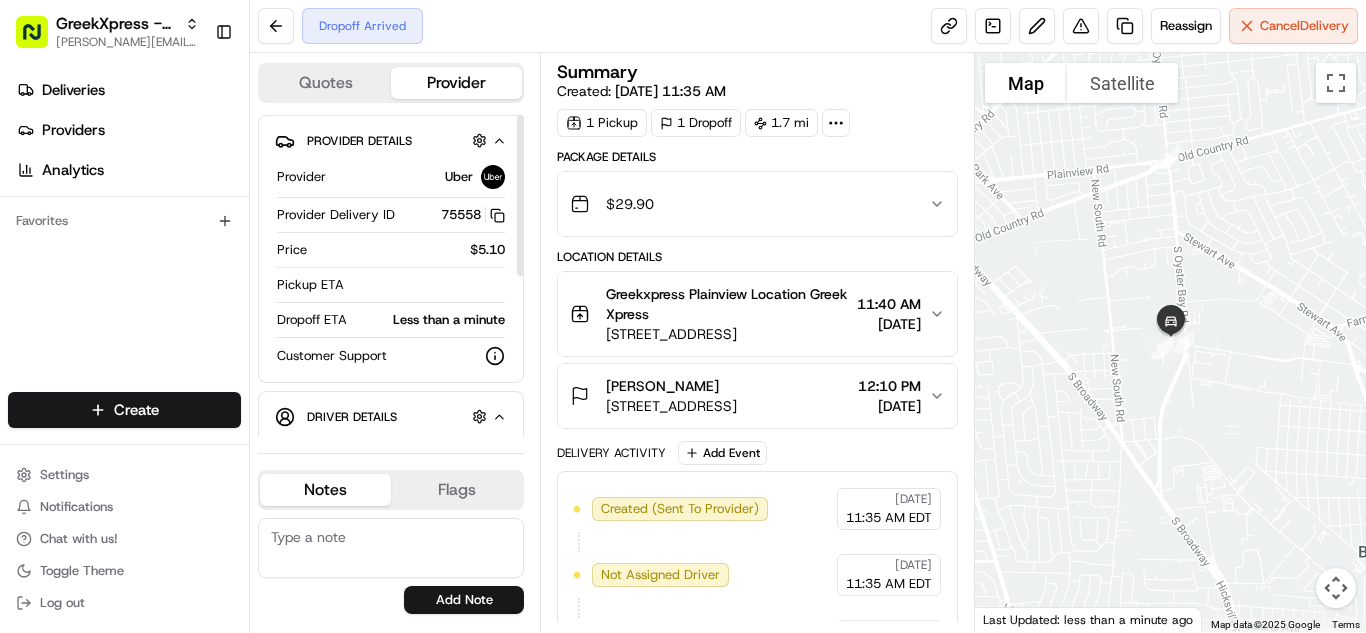 click on "Price $5.10" at bounding box center (391, 254) 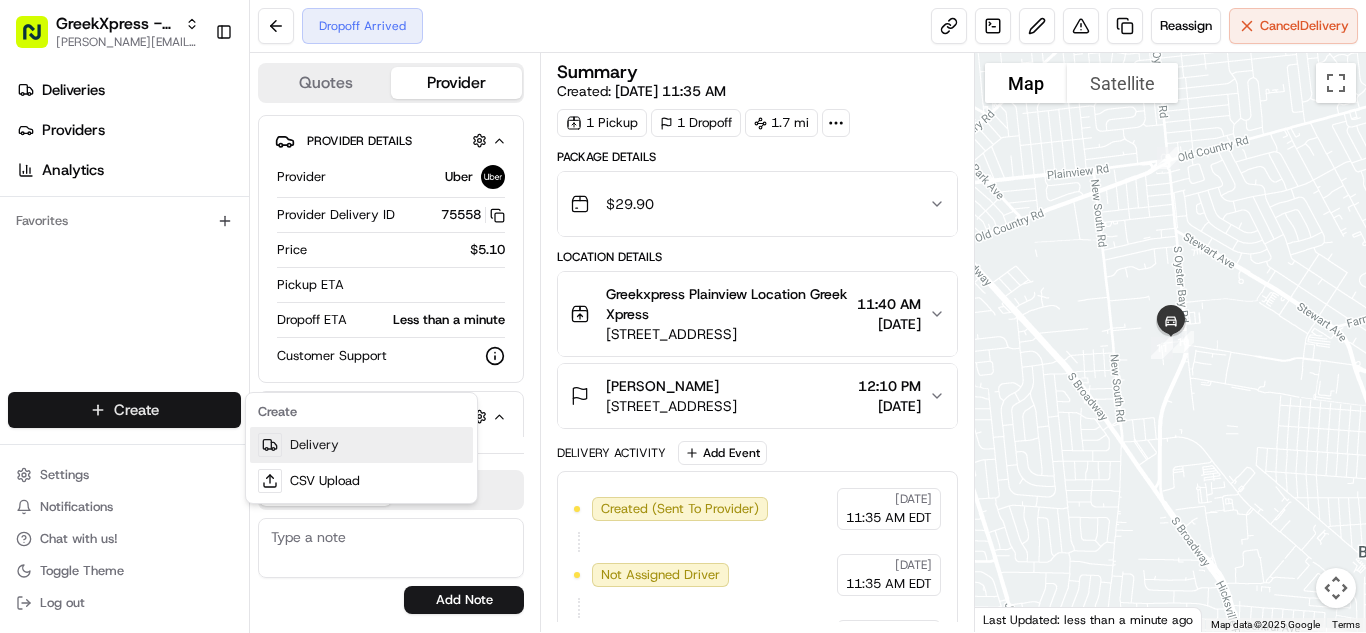 click on "Delivery" at bounding box center [361, 445] 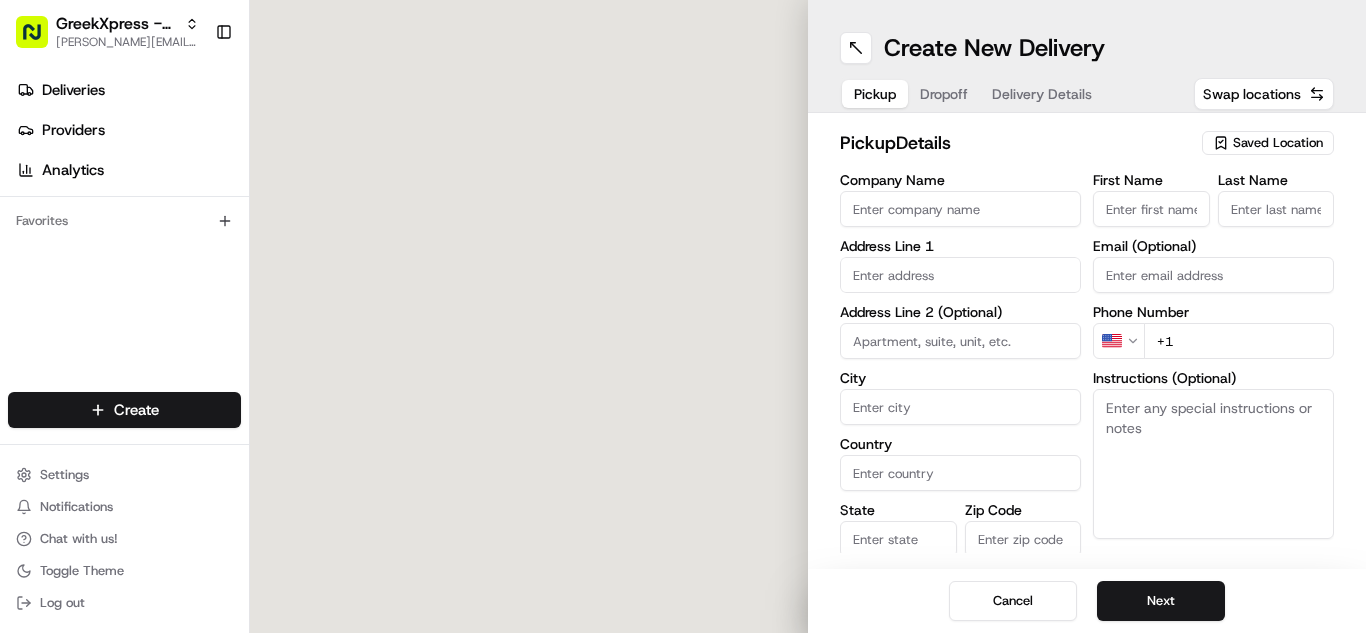 drag, startPoint x: 1267, startPoint y: 151, endPoint x: 1296, endPoint y: 225, distance: 79.47956 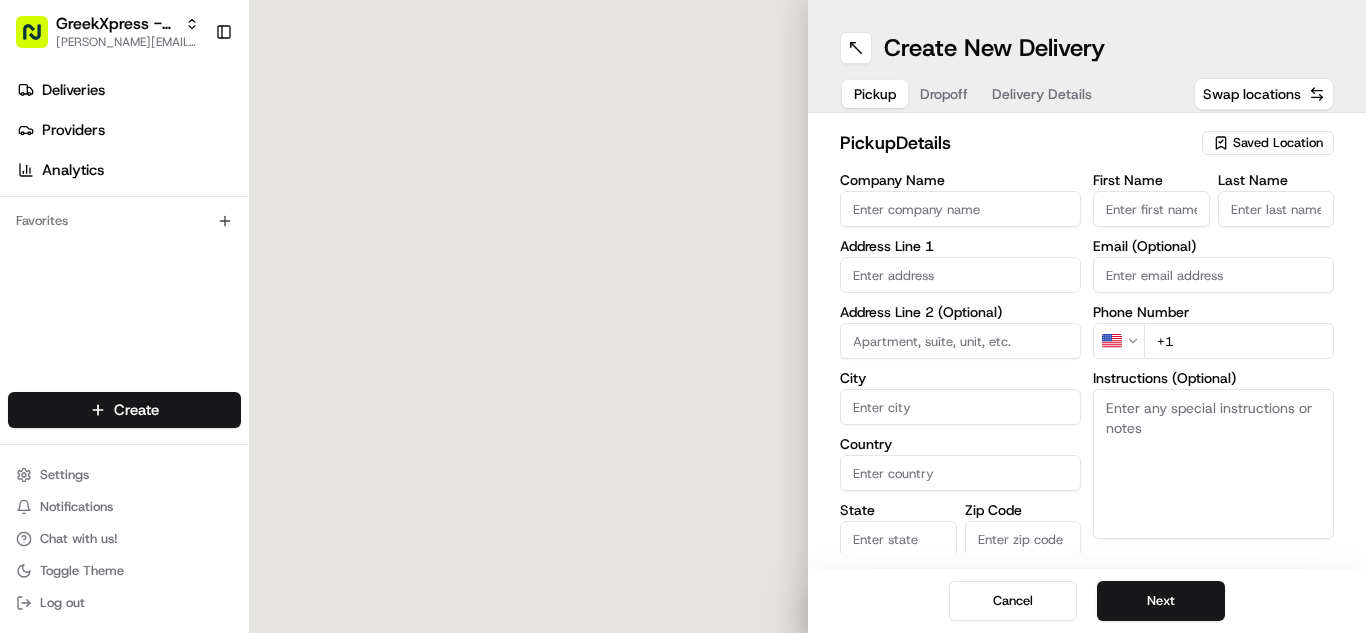 click on "Saved Location" at bounding box center [1278, 143] 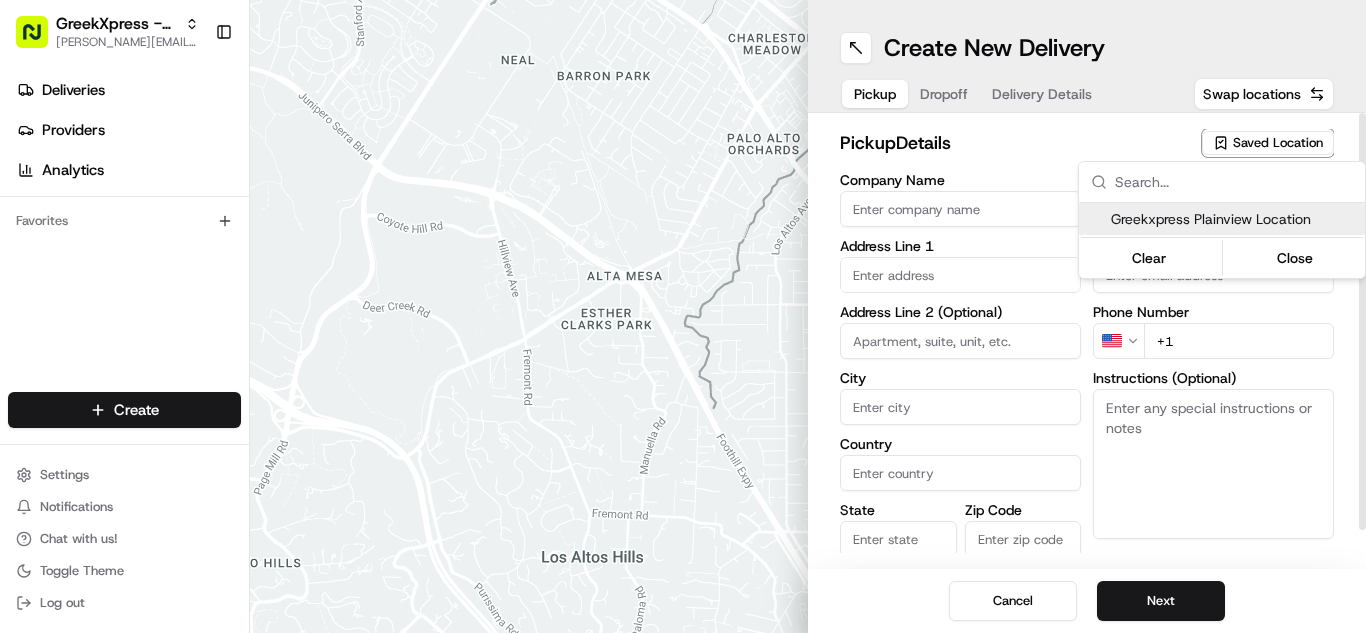 click on "Greekxpress Plainview Location" at bounding box center [1234, 219] 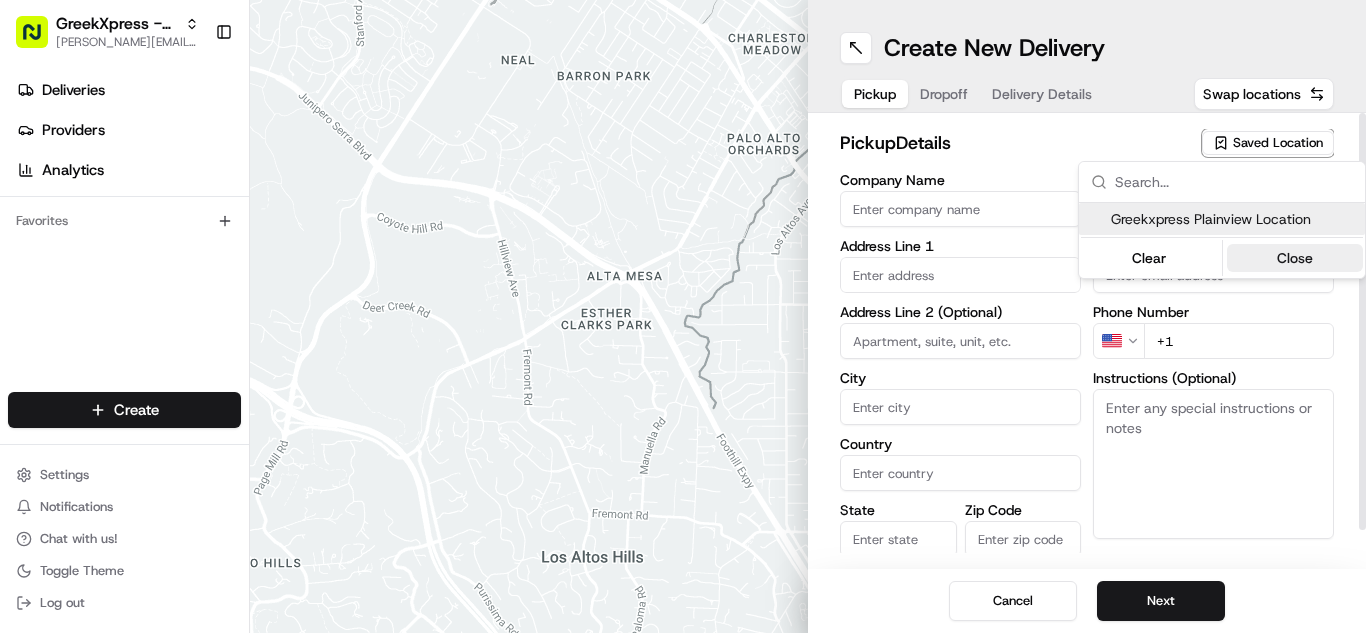 type on "Greekxpress Plainview Location" 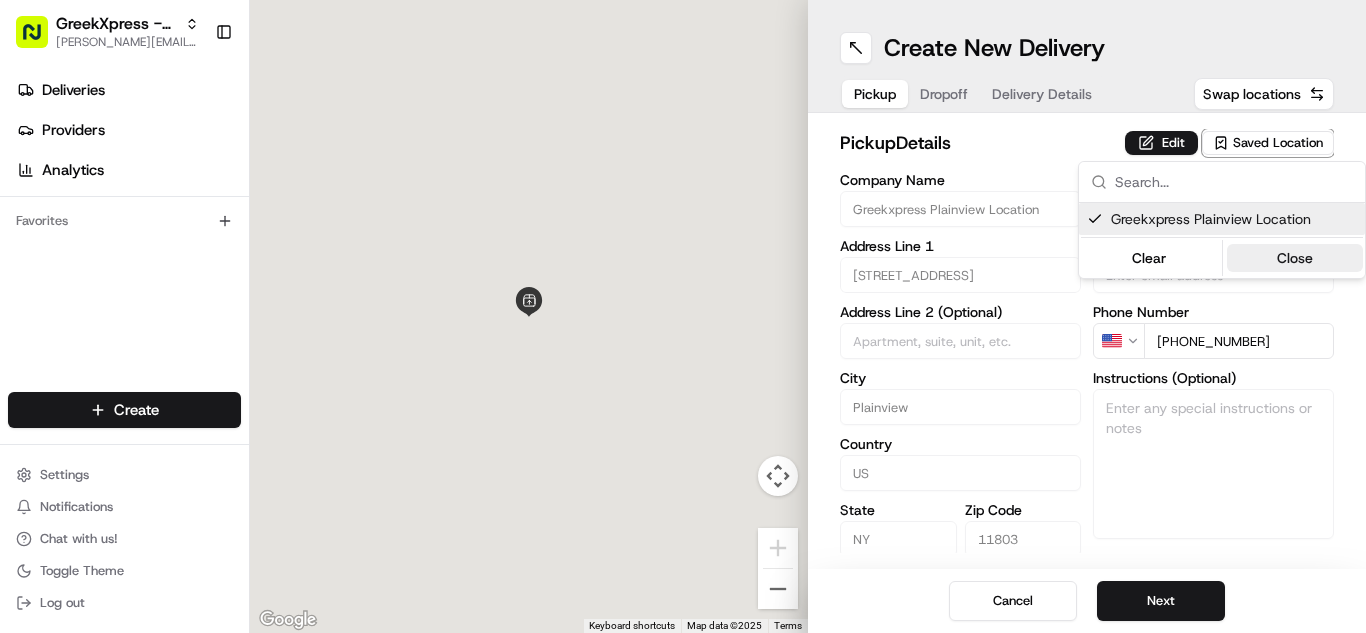 click on "Close" at bounding box center (1295, 258) 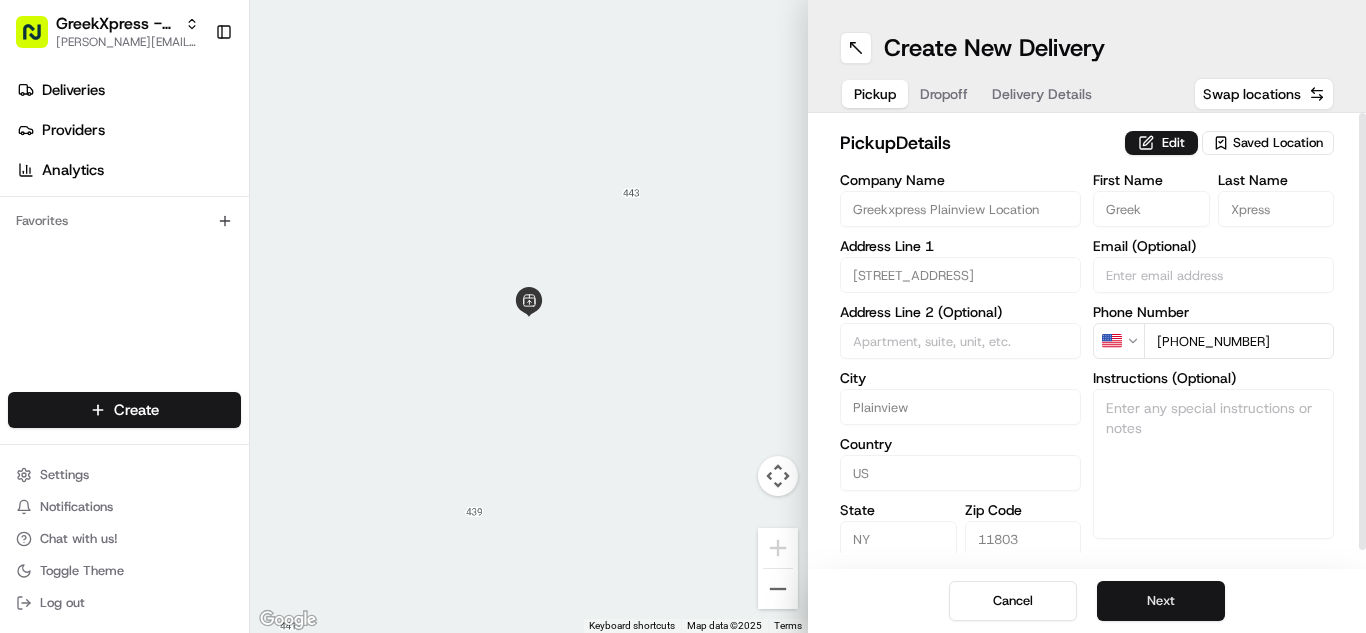 click on "Next" at bounding box center (1161, 601) 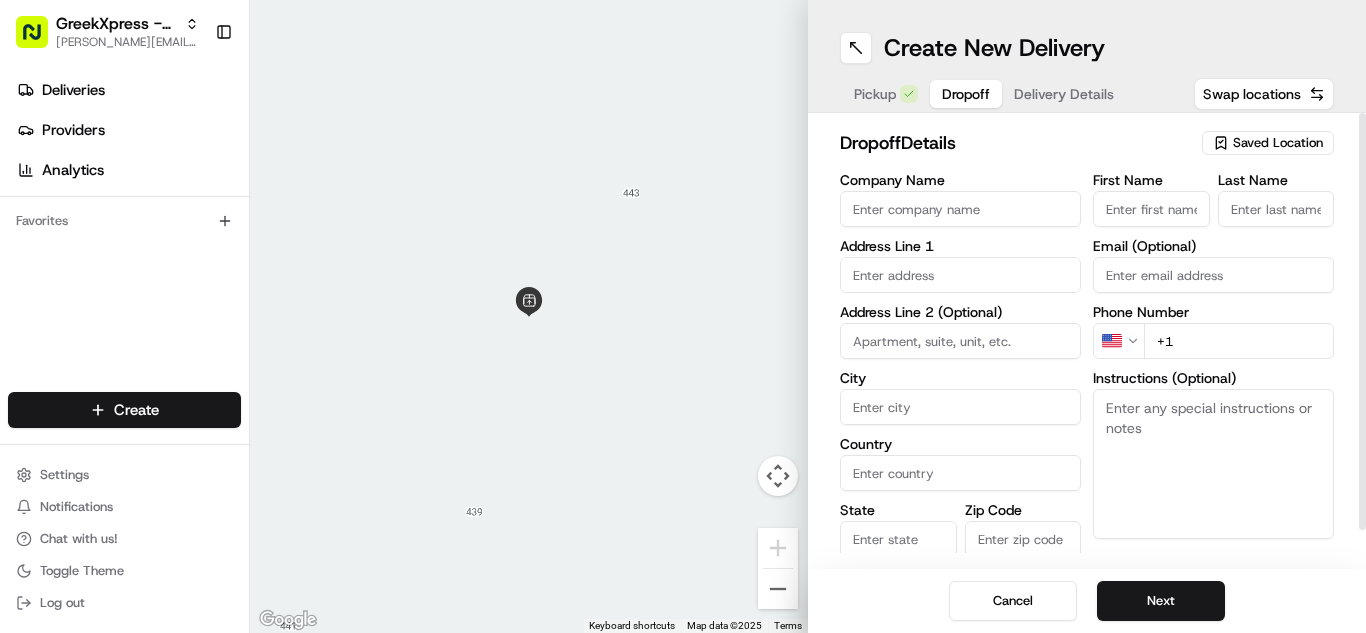 paste on "Please hand to customer or call upon arrival do not leave the order outside. Thank you" 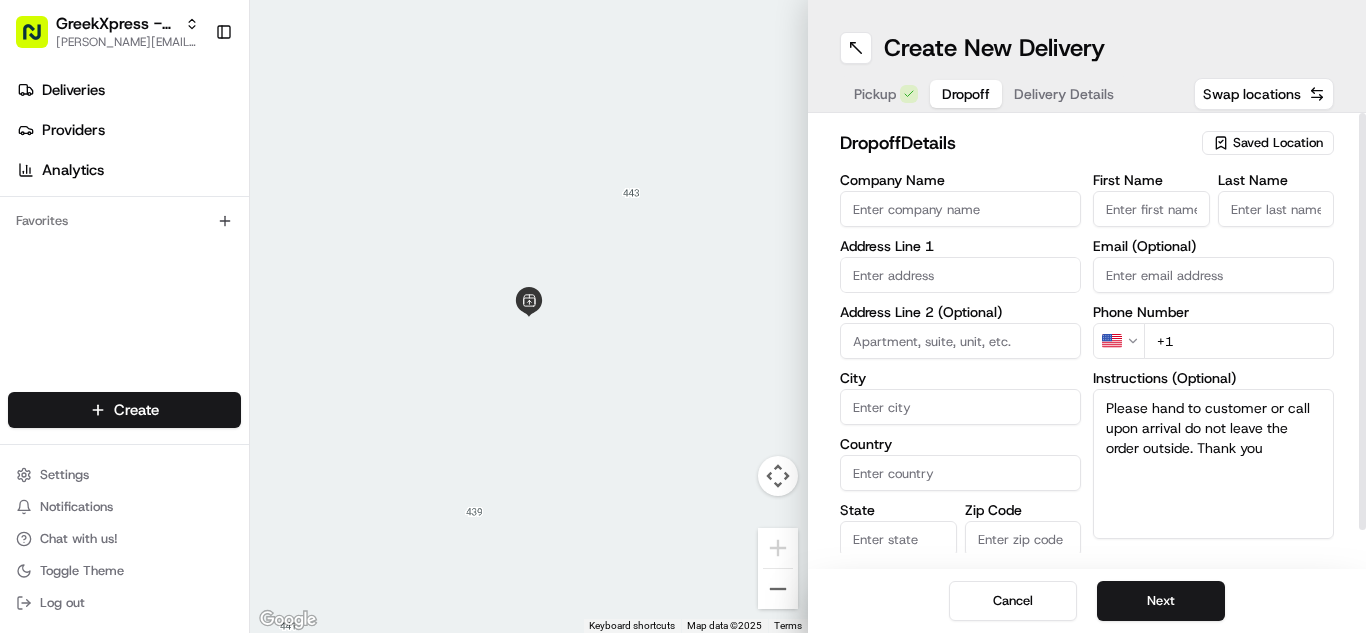 type on "Please hand to customer or call upon arrival do not leave the order outside. Thank you" 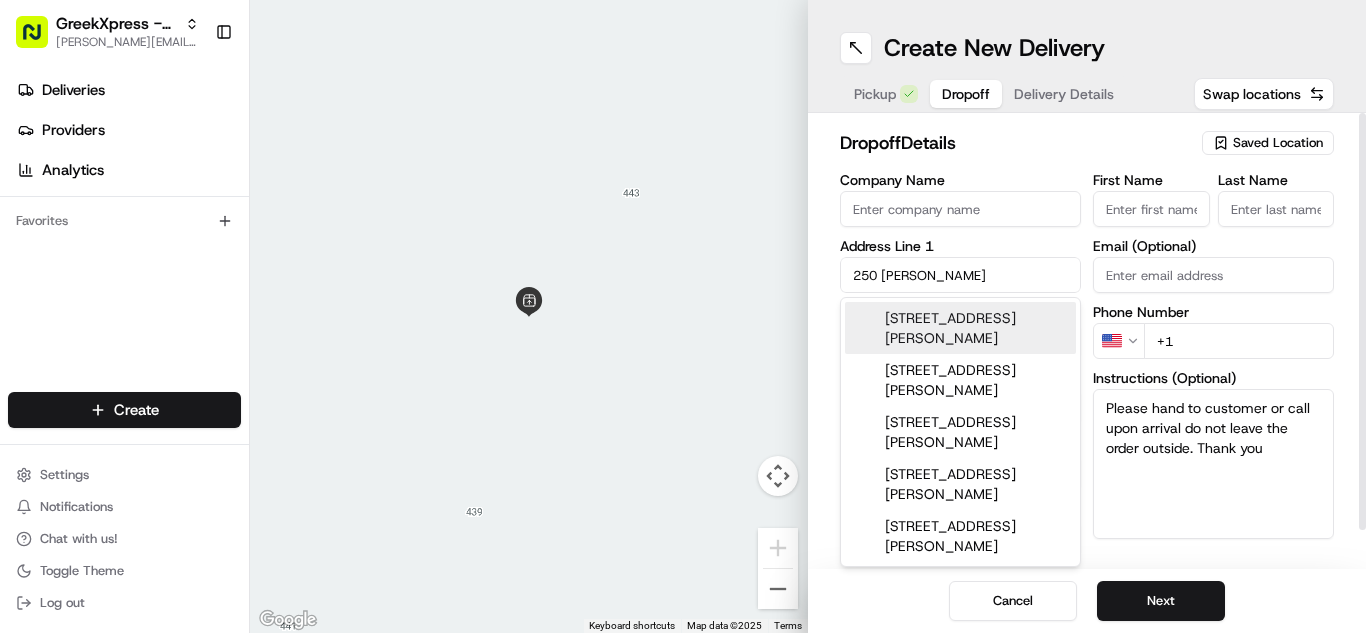 click on "[STREET_ADDRESS][PERSON_NAME]" at bounding box center (960, 328) 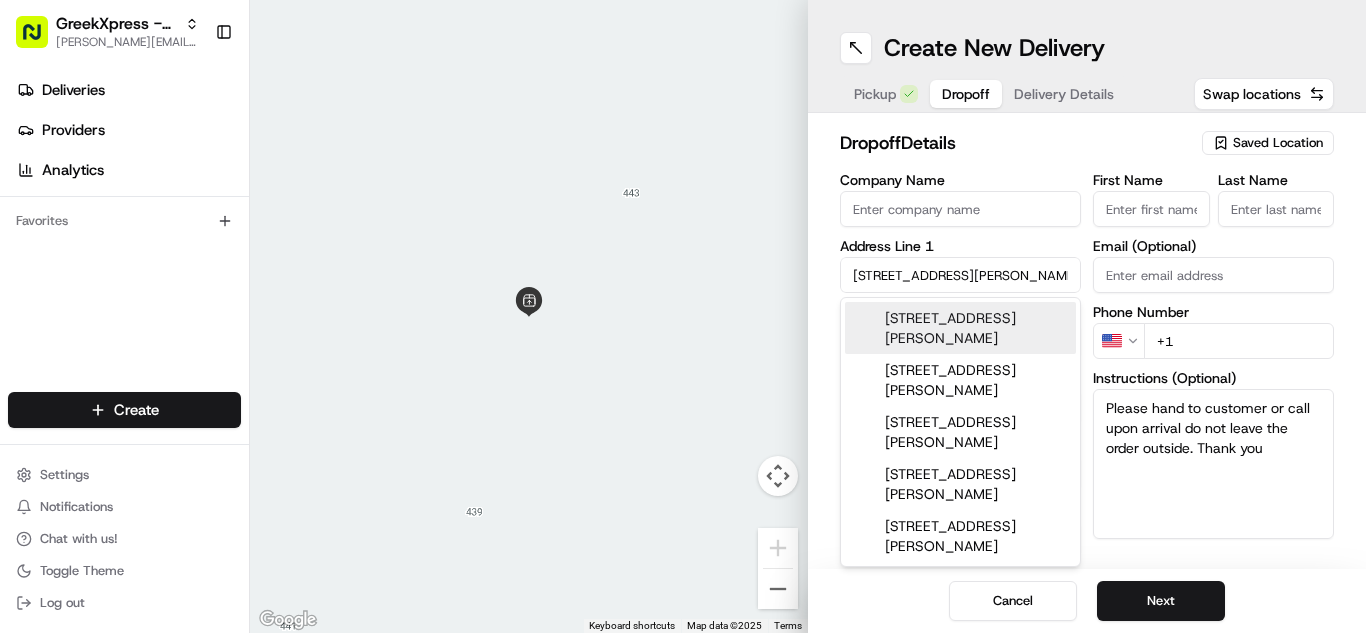 type on "[STREET_ADDRESS][PERSON_NAME]" 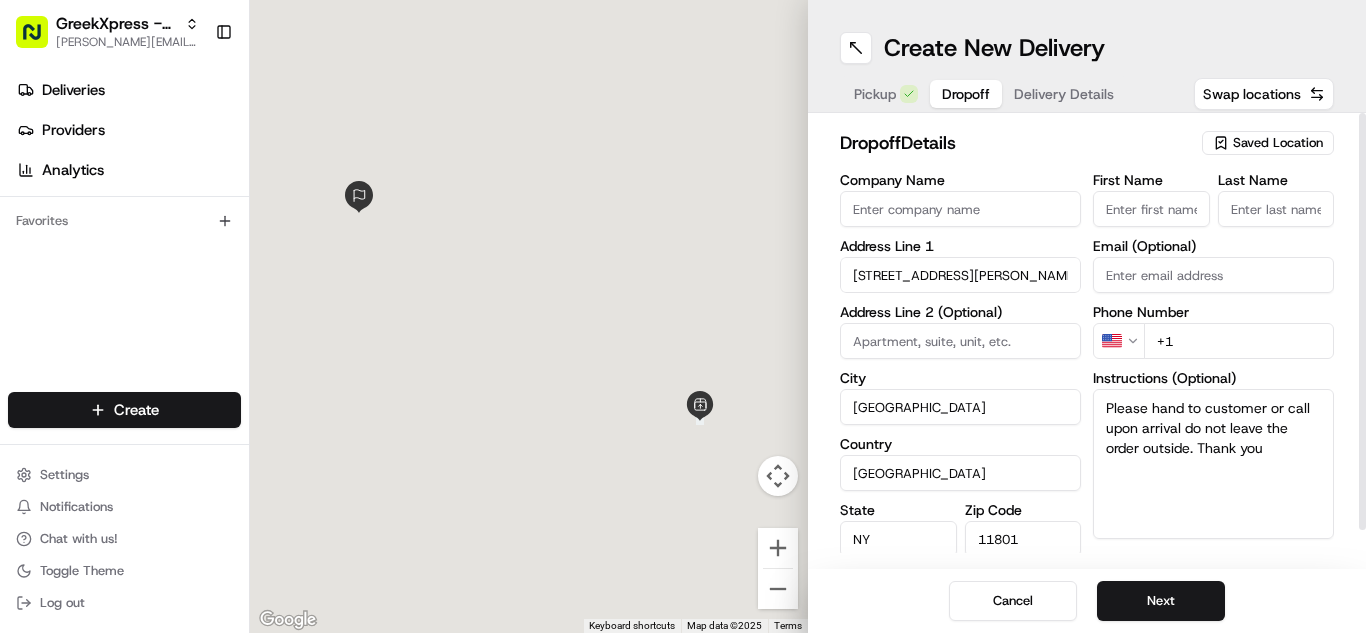 type on "[STREET_ADDRESS][PERSON_NAME]" 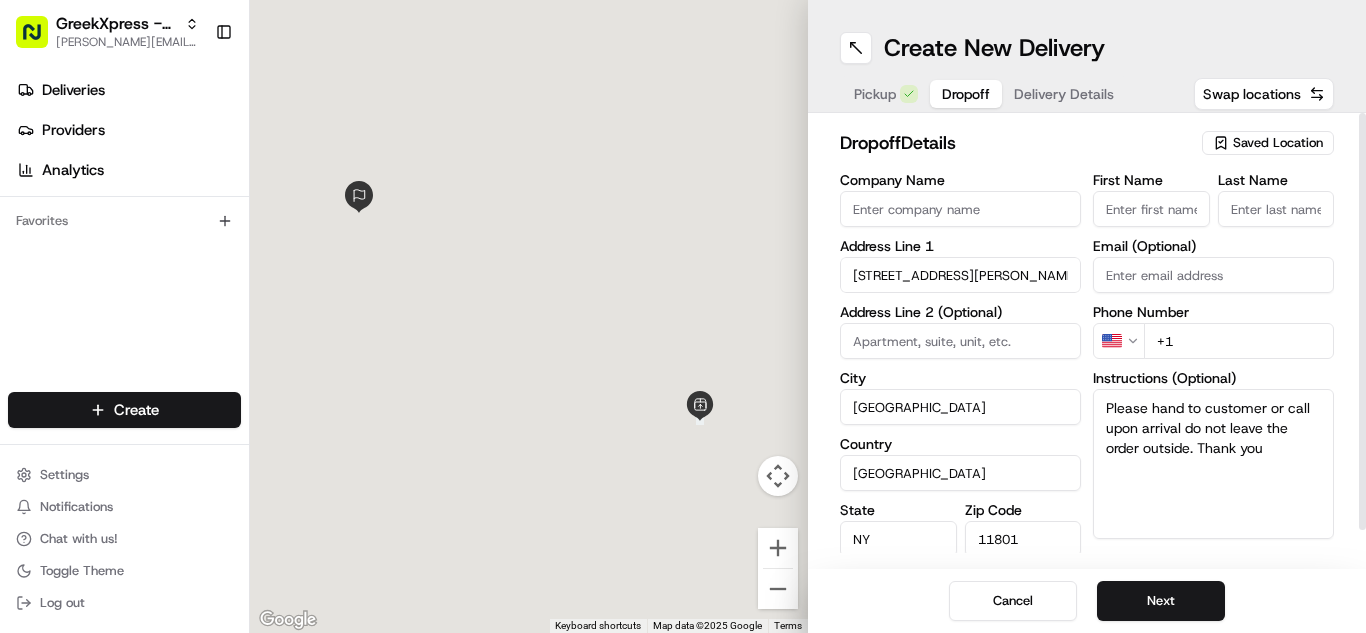 click on "First Name" at bounding box center [1151, 209] 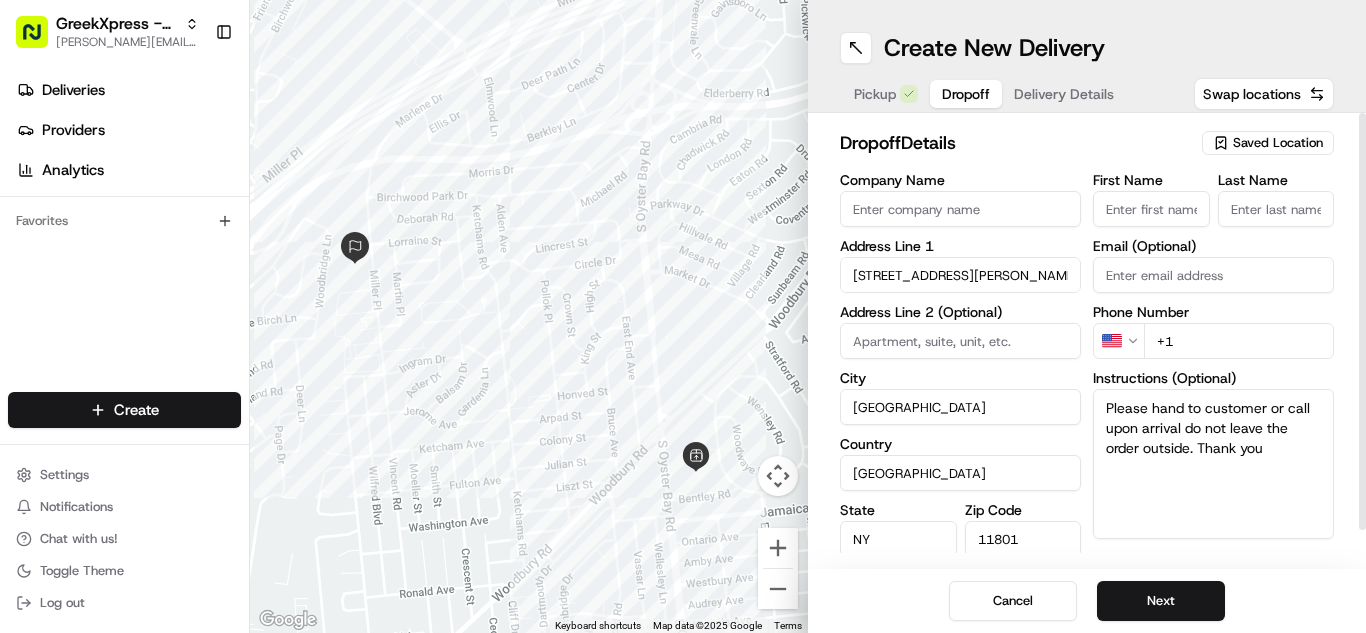 type on "R" 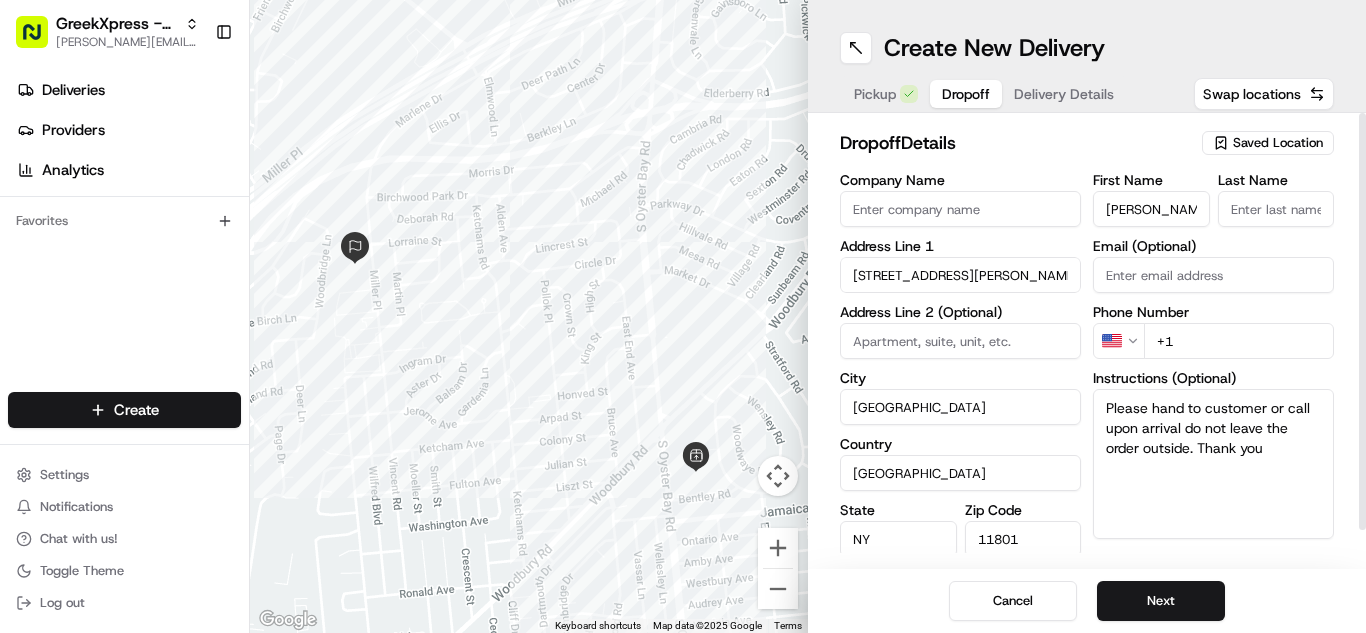 type on "[PERSON_NAME]" 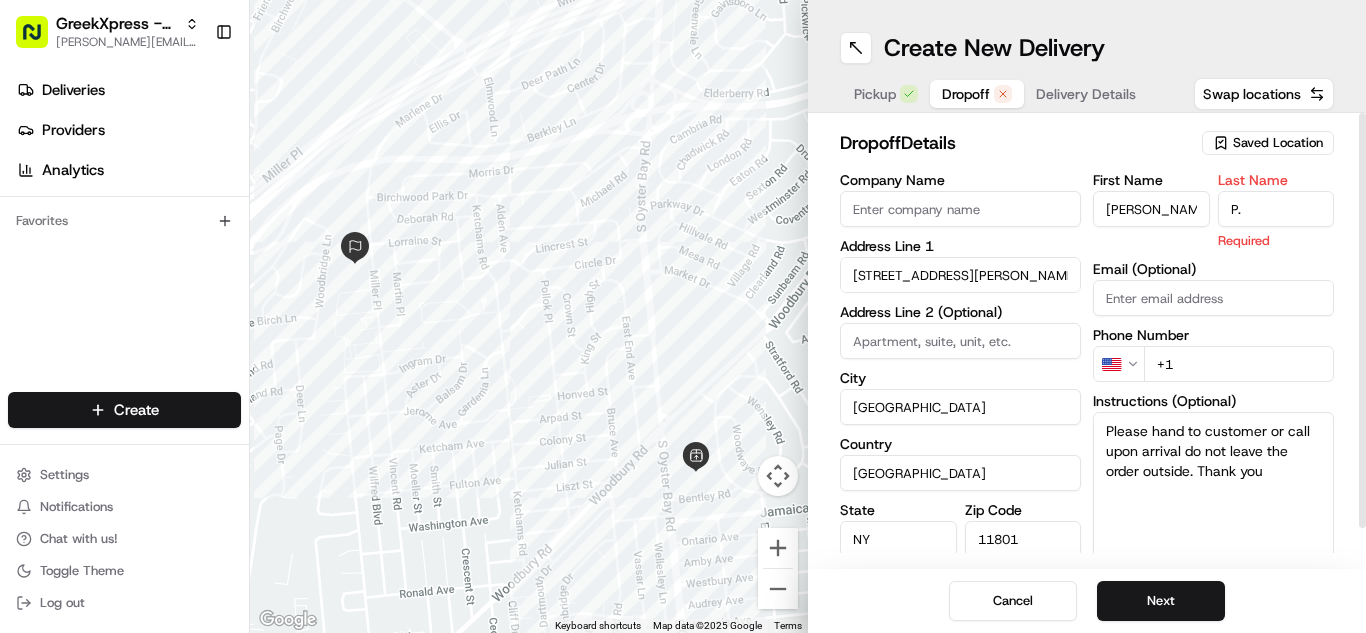 type on "P." 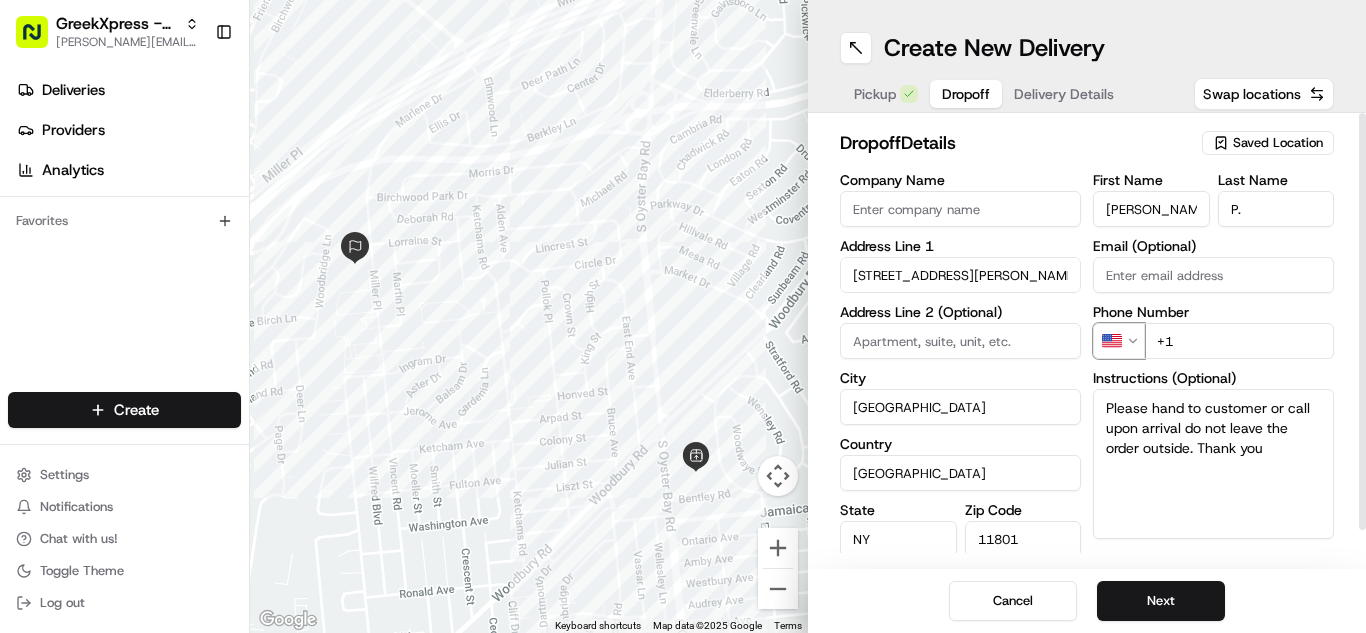 type 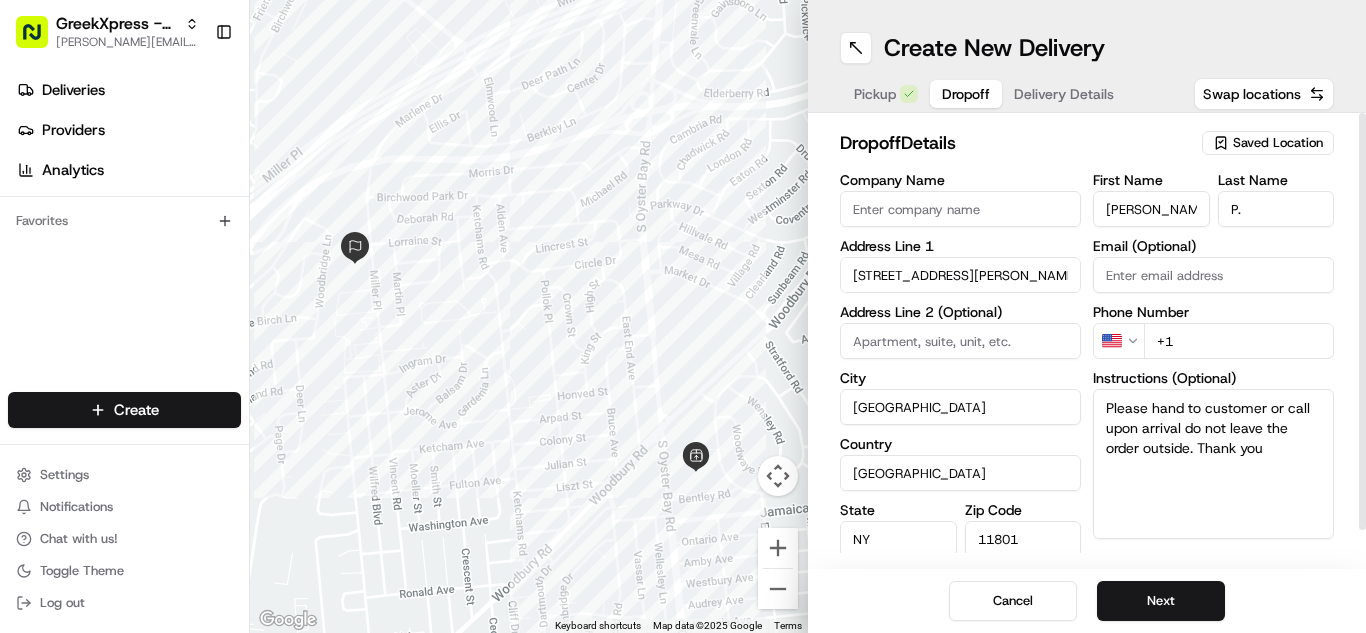 click on "+1" at bounding box center [1239, 341] 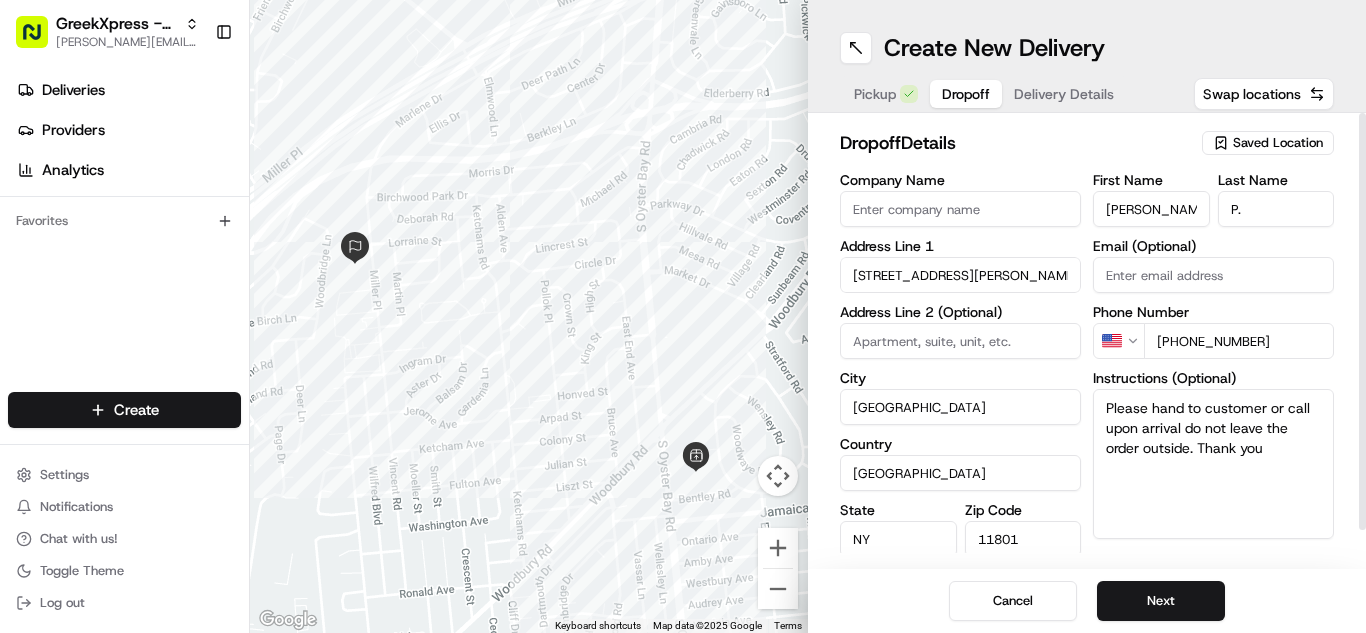 type on "[PHONE_NUMBER]" 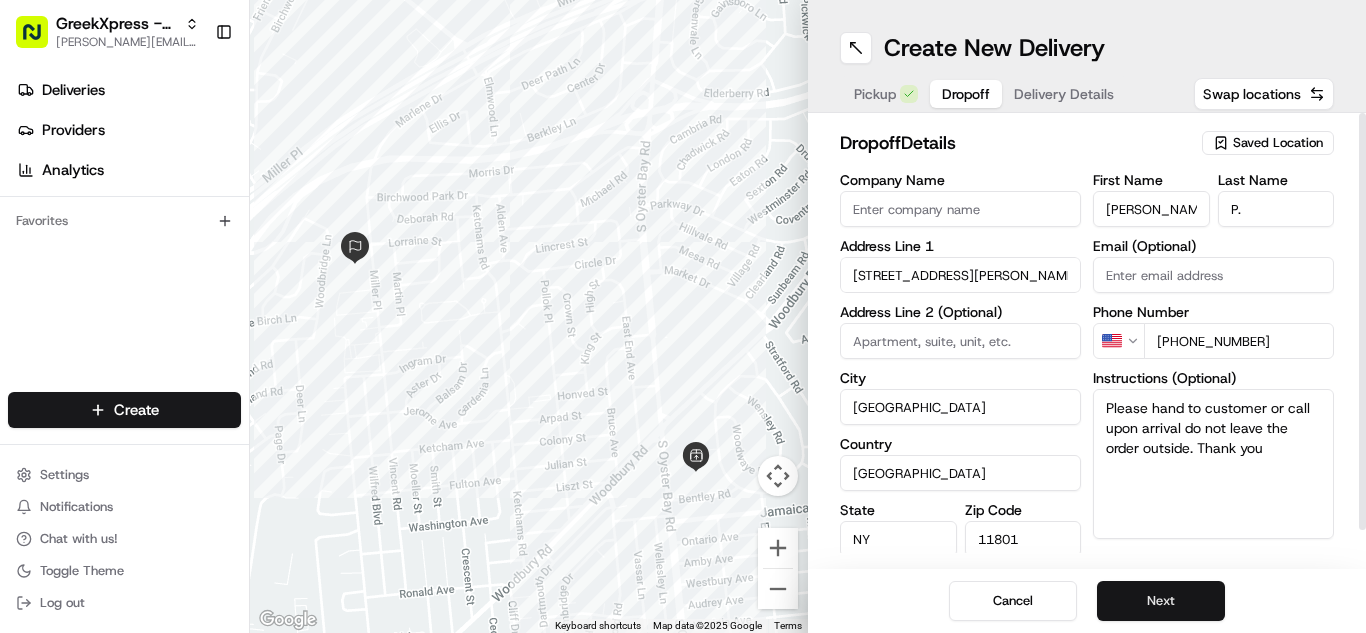 click on "Next" at bounding box center (1161, 601) 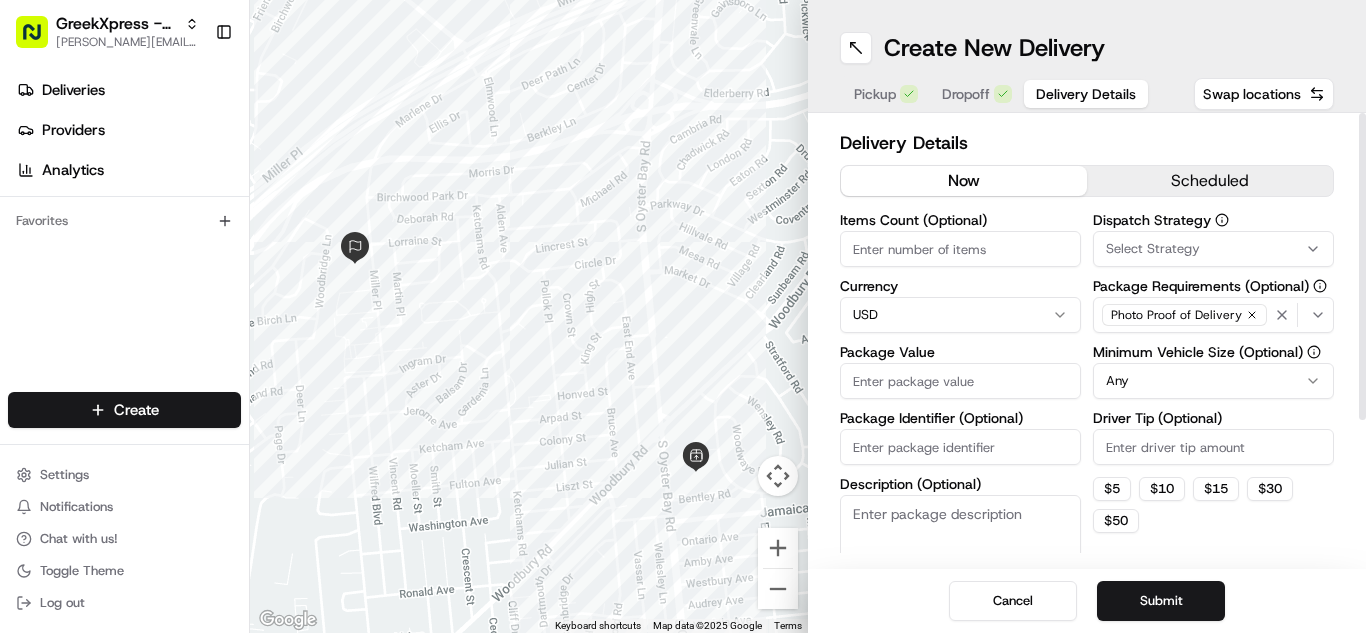 click on "Package Value" at bounding box center (960, 381) 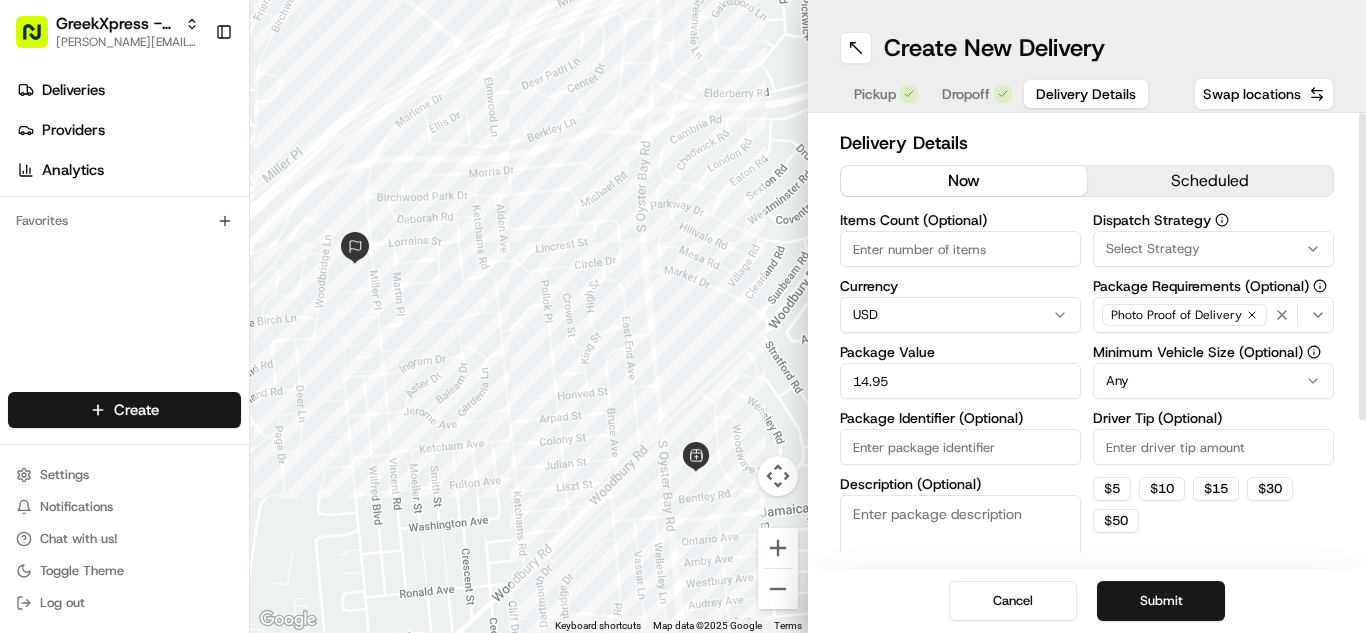 type on "14.95" 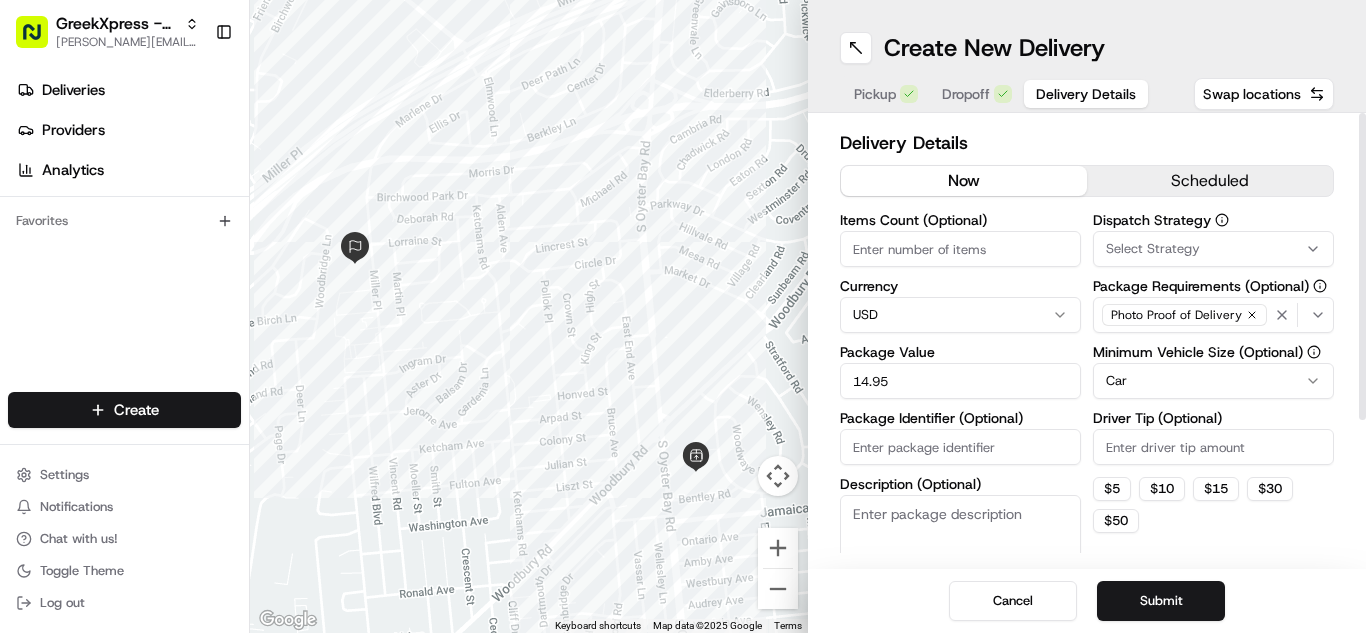 click on "Dispatch Strategy Select Strategy Package Requirements (Optional) Photo Proof of Delivery Minimum Vehicle Size (Optional) Car Driver Tip (Optional) $ 5 $ 10 $ 15 $ 30 $ 50" at bounding box center (1213, 410) 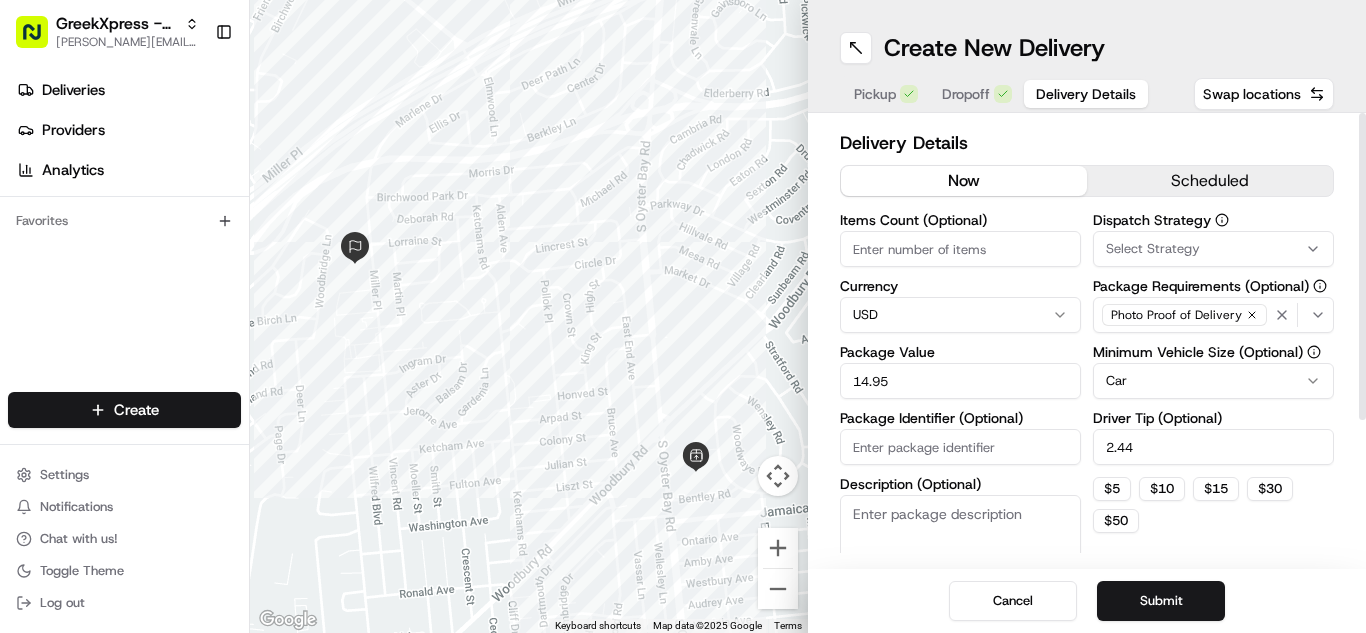 type on "2.44" 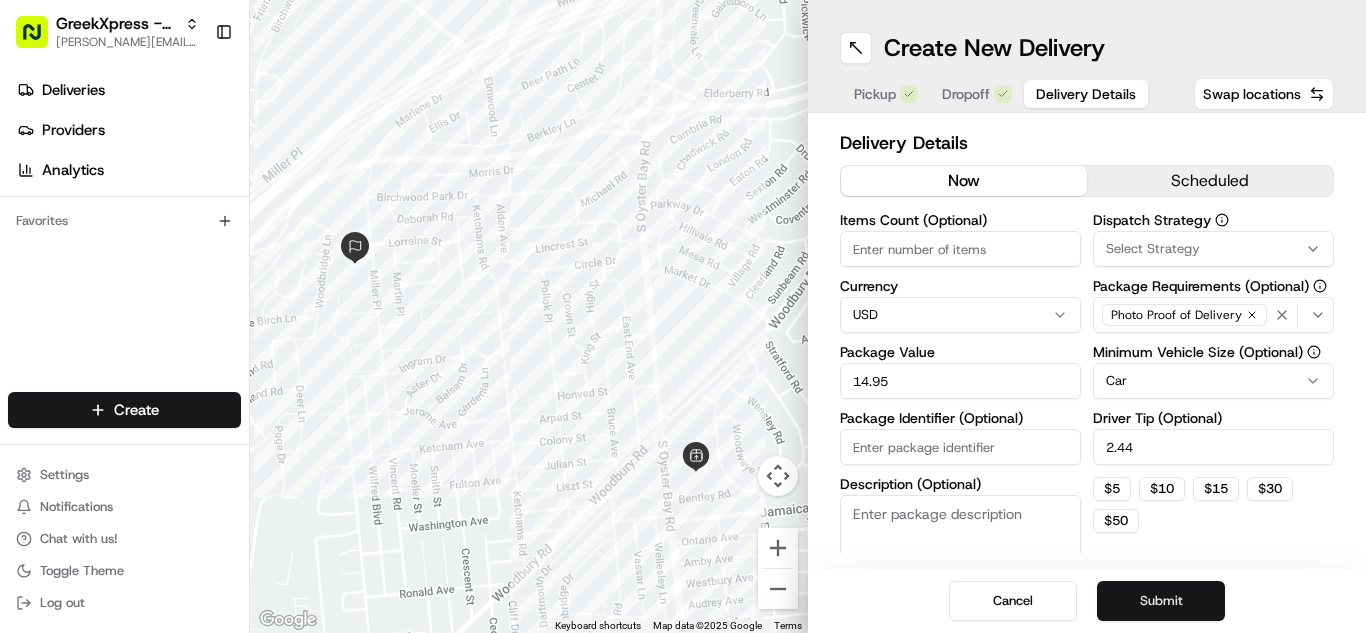 click on "Submit" at bounding box center [1161, 601] 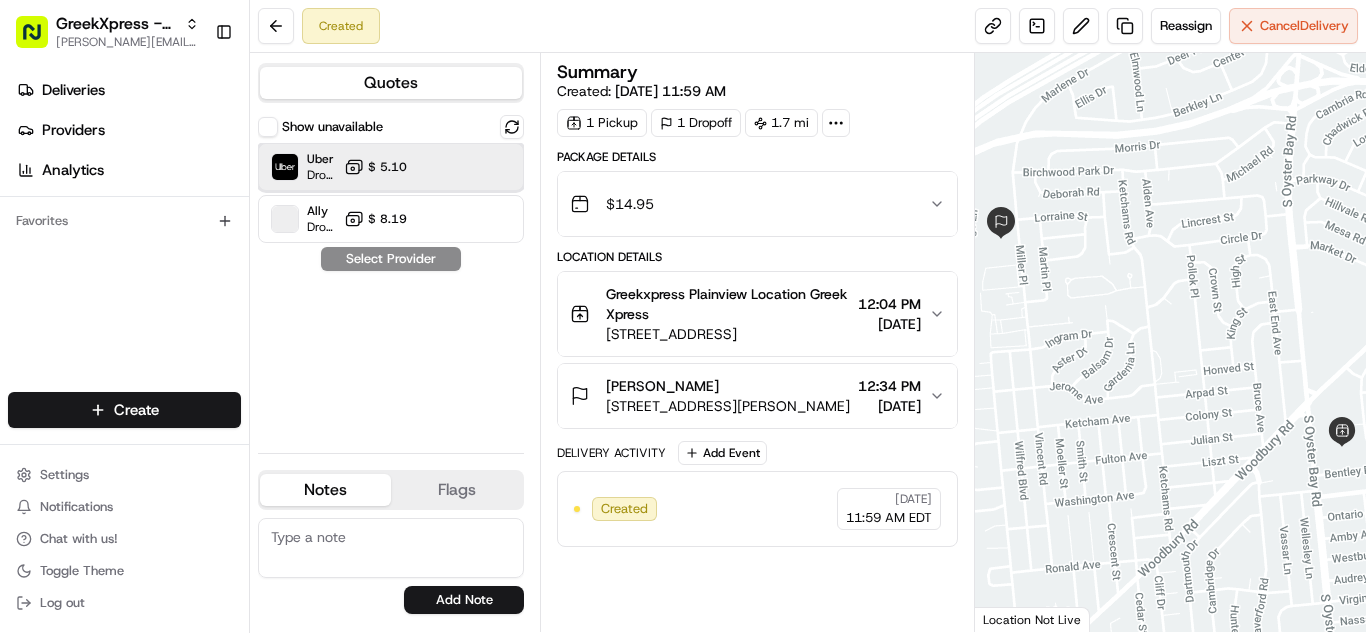 click on "Uber Dropoff ETA   22 minutes $   5.10" at bounding box center (391, 167) 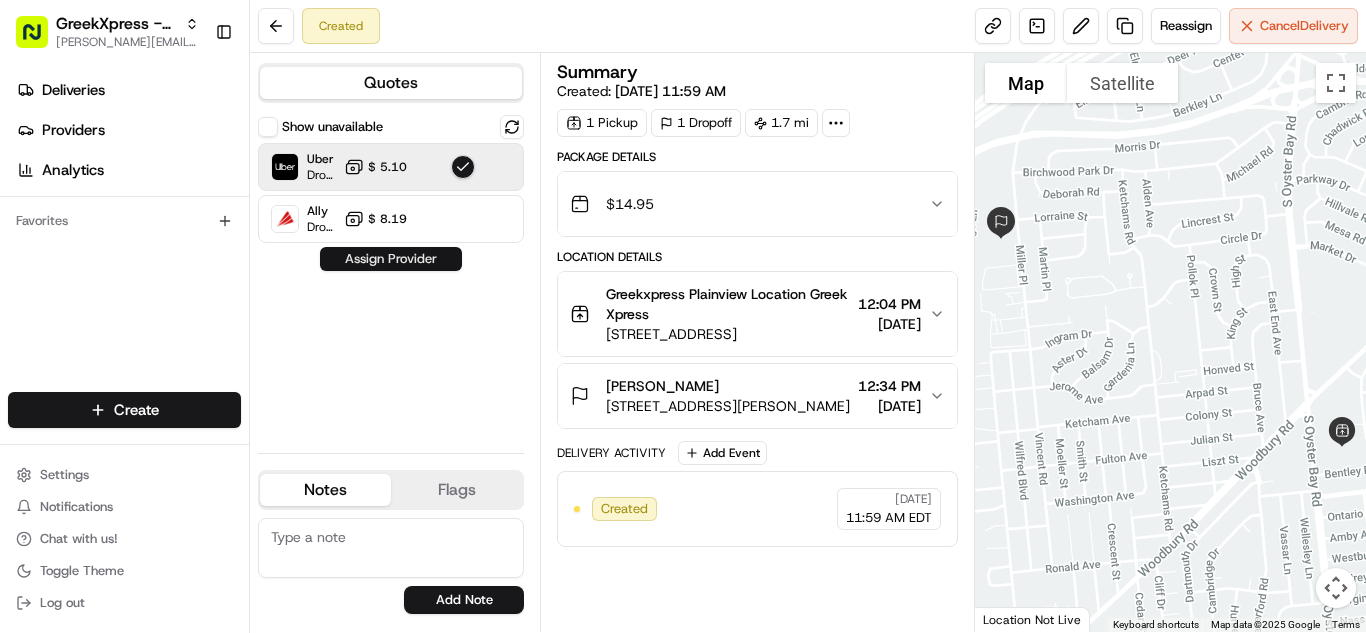 click on "Assign Provider" at bounding box center [391, 259] 